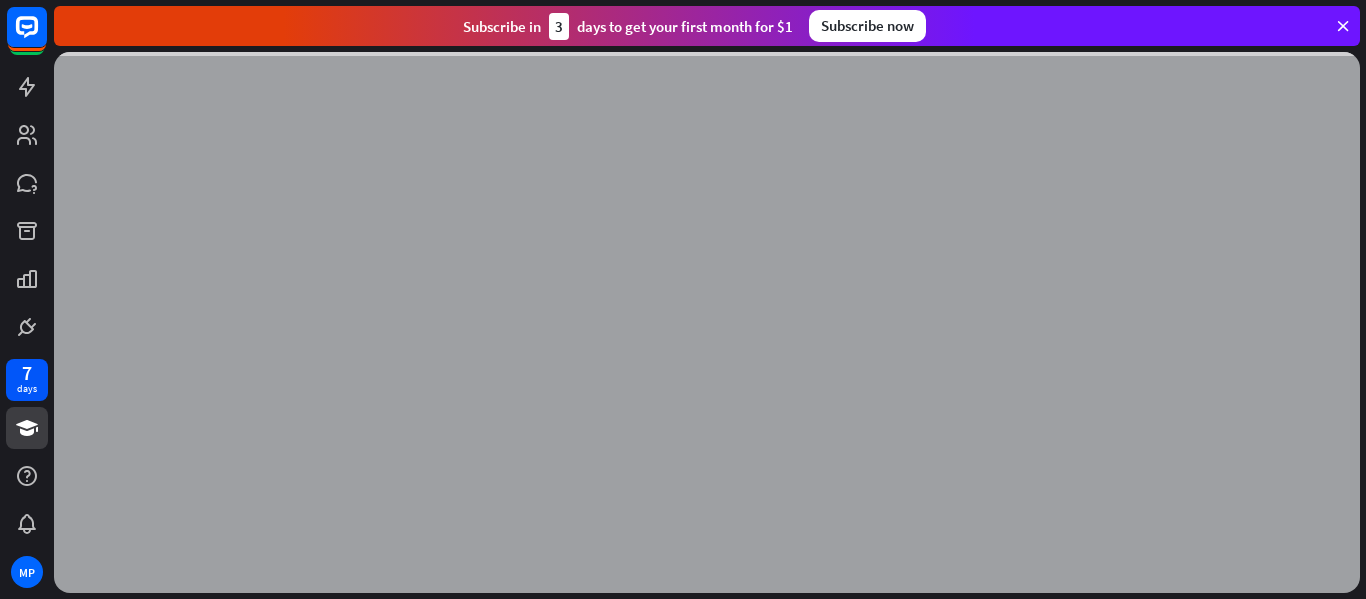 scroll, scrollTop: 0, scrollLeft: 0, axis: both 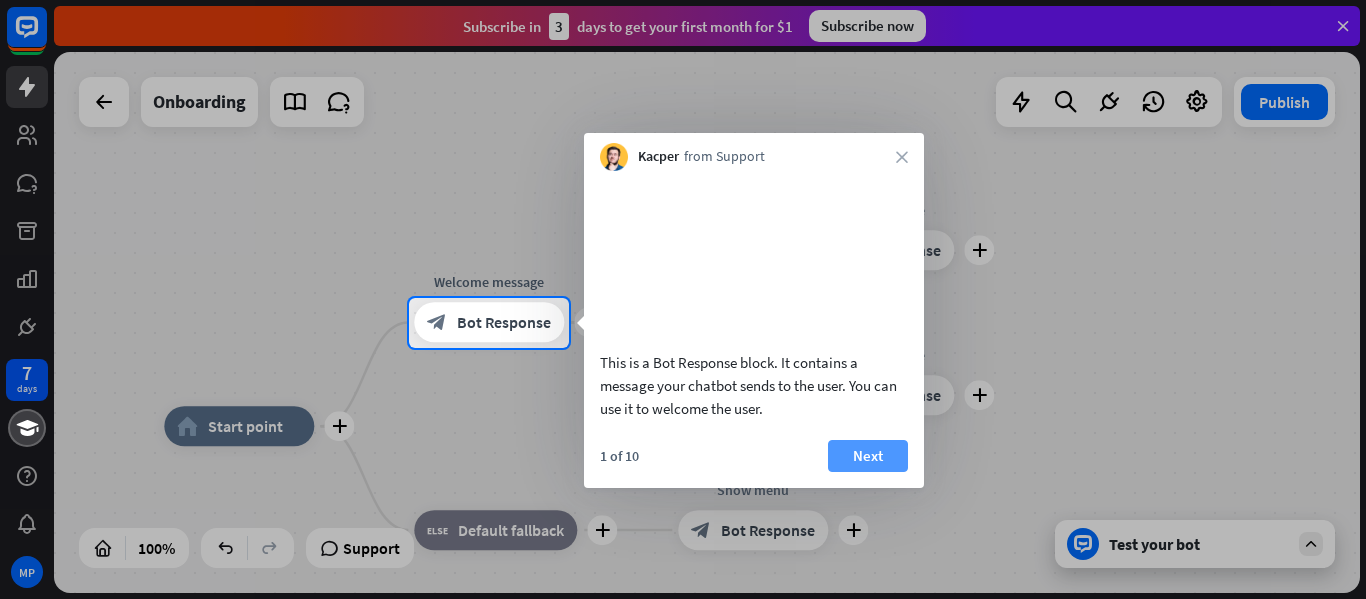 click on "Next" at bounding box center (868, 456) 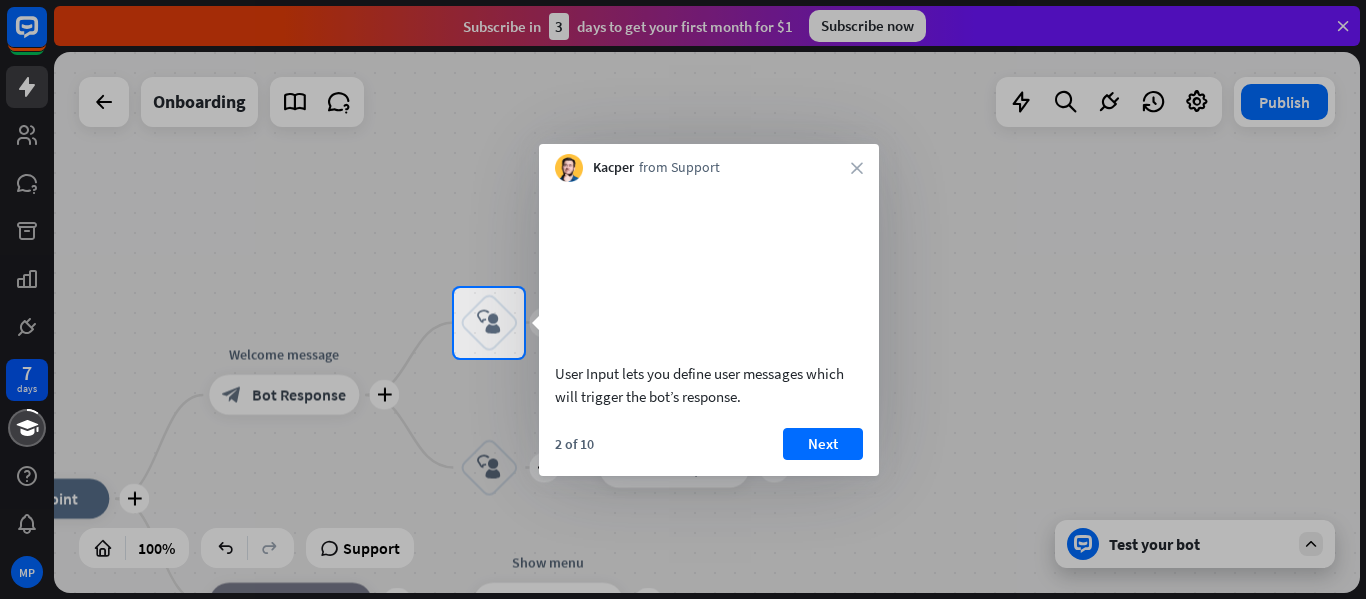 click on "Next" at bounding box center [823, 444] 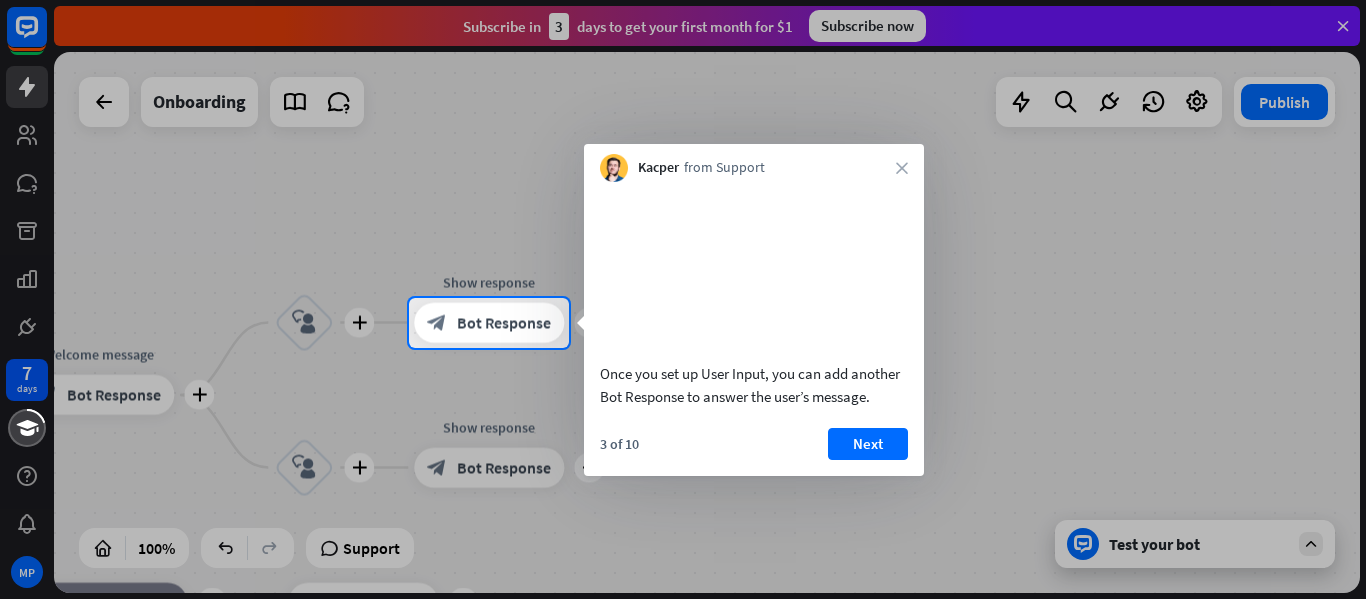 click on "Next" at bounding box center [868, 444] 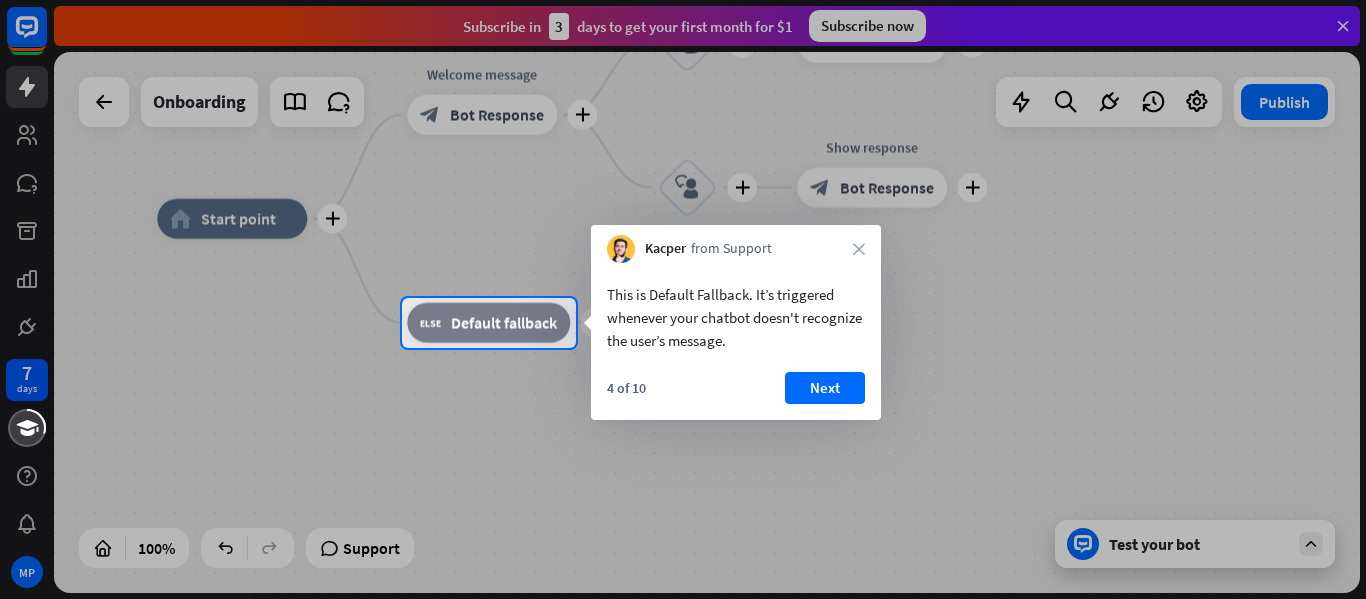 click on "Next" at bounding box center [825, 388] 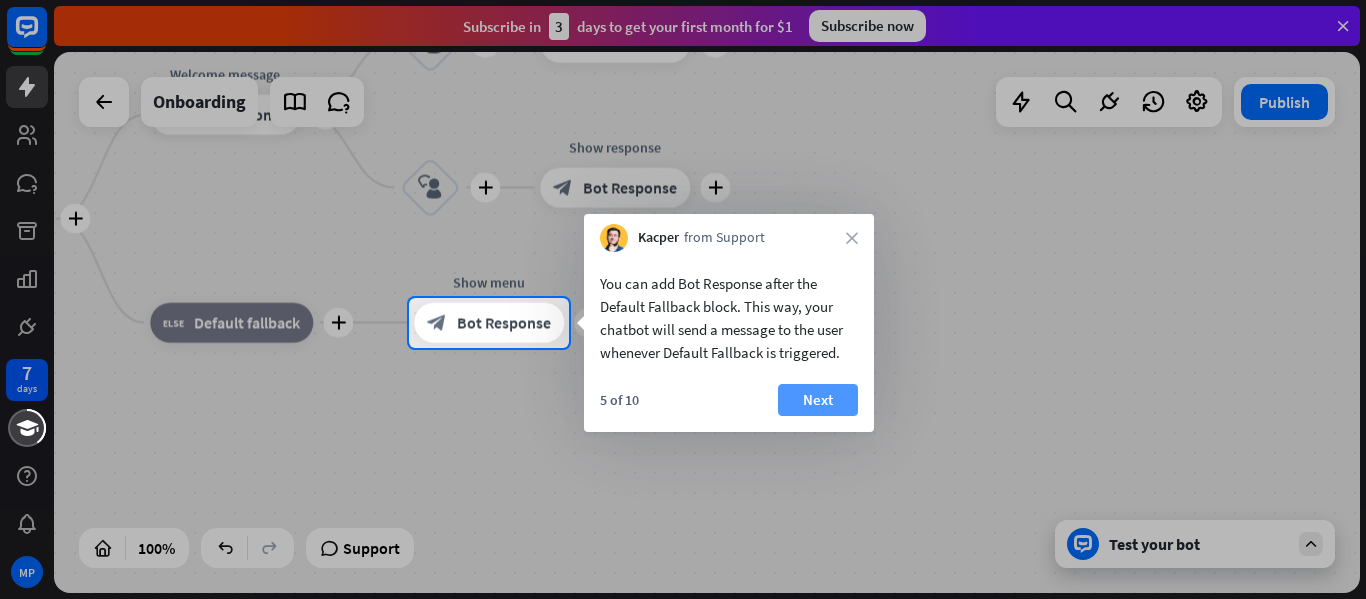 click on "Next" at bounding box center [818, 400] 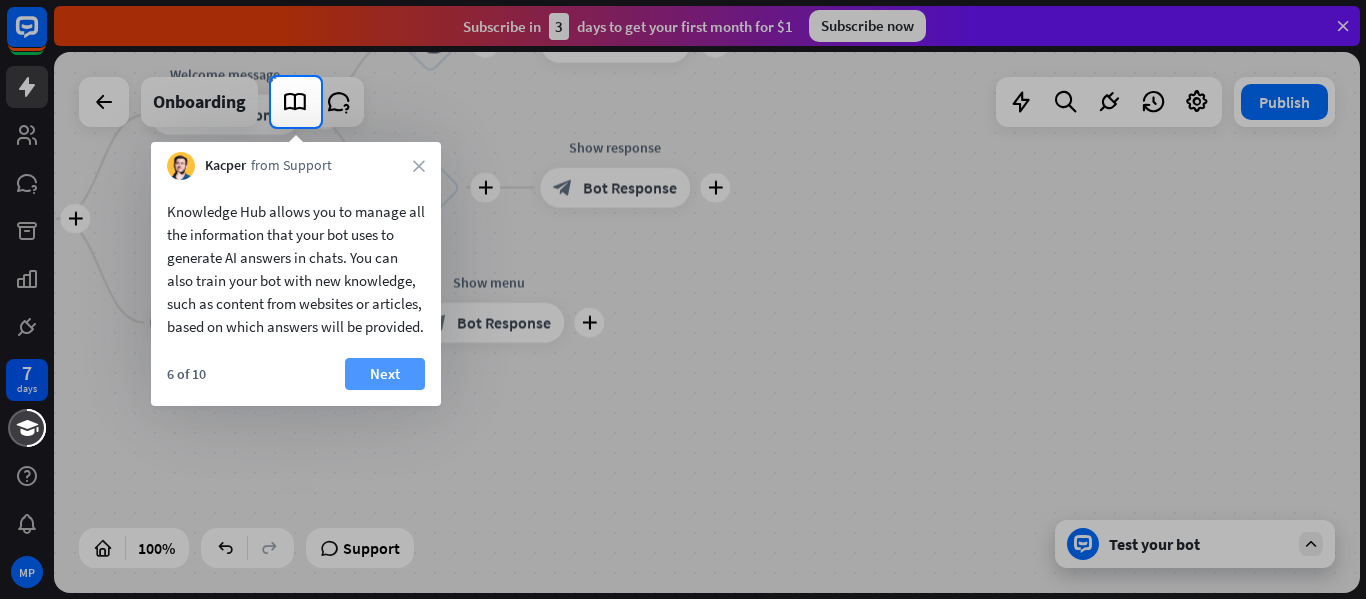 click on "Next" at bounding box center (385, 374) 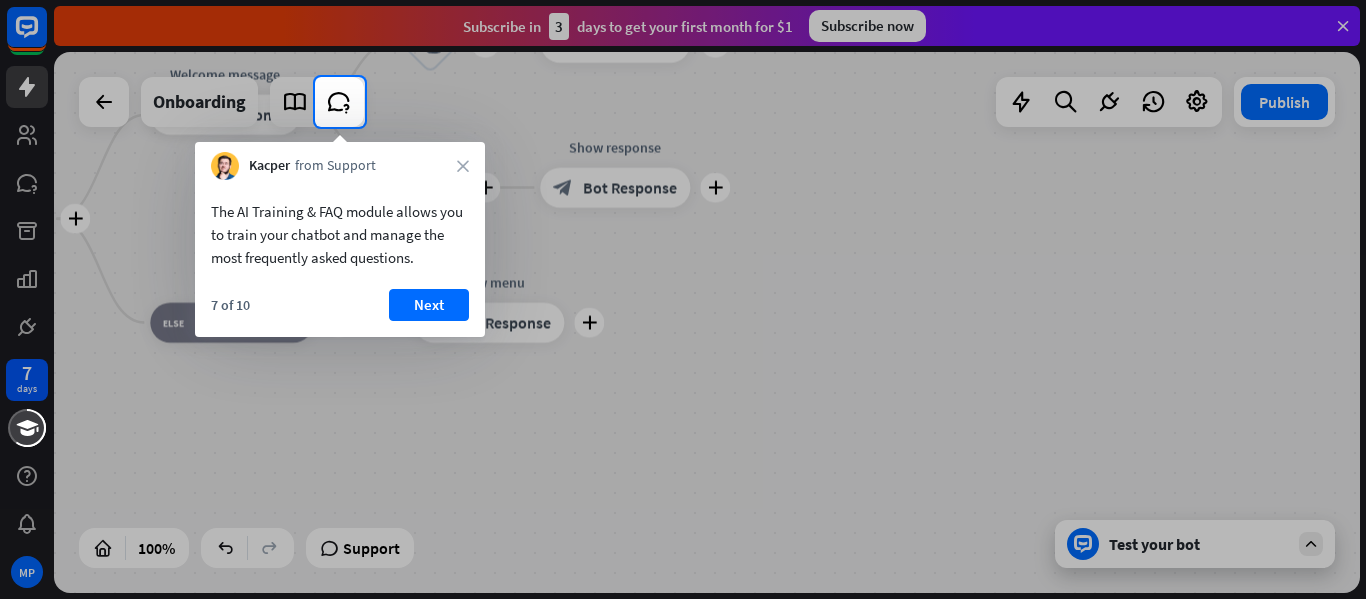 click on "Next" at bounding box center (429, 305) 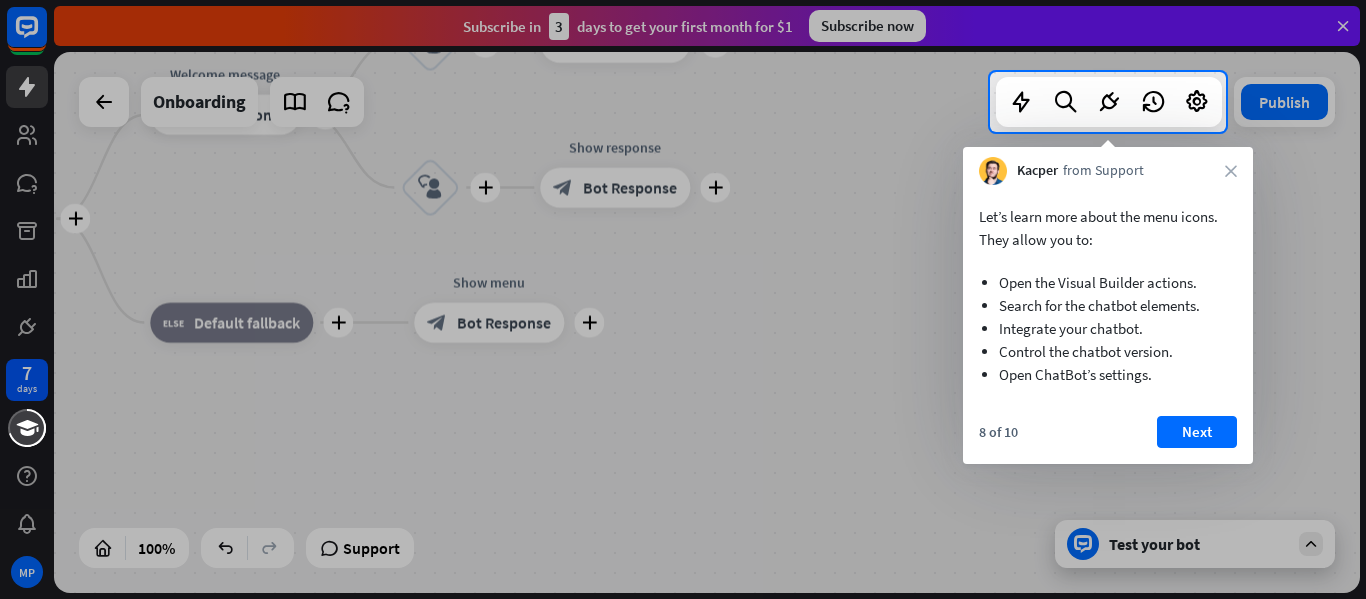click on "Next" at bounding box center [1197, 432] 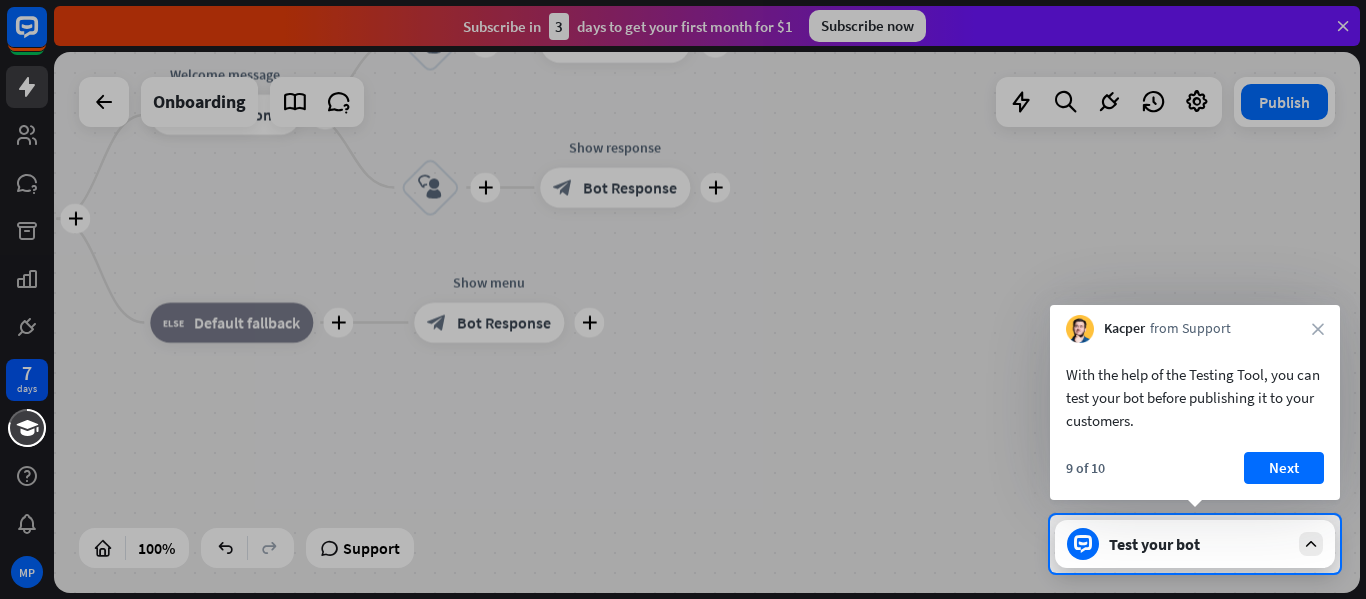 click on "Next" at bounding box center (1284, 468) 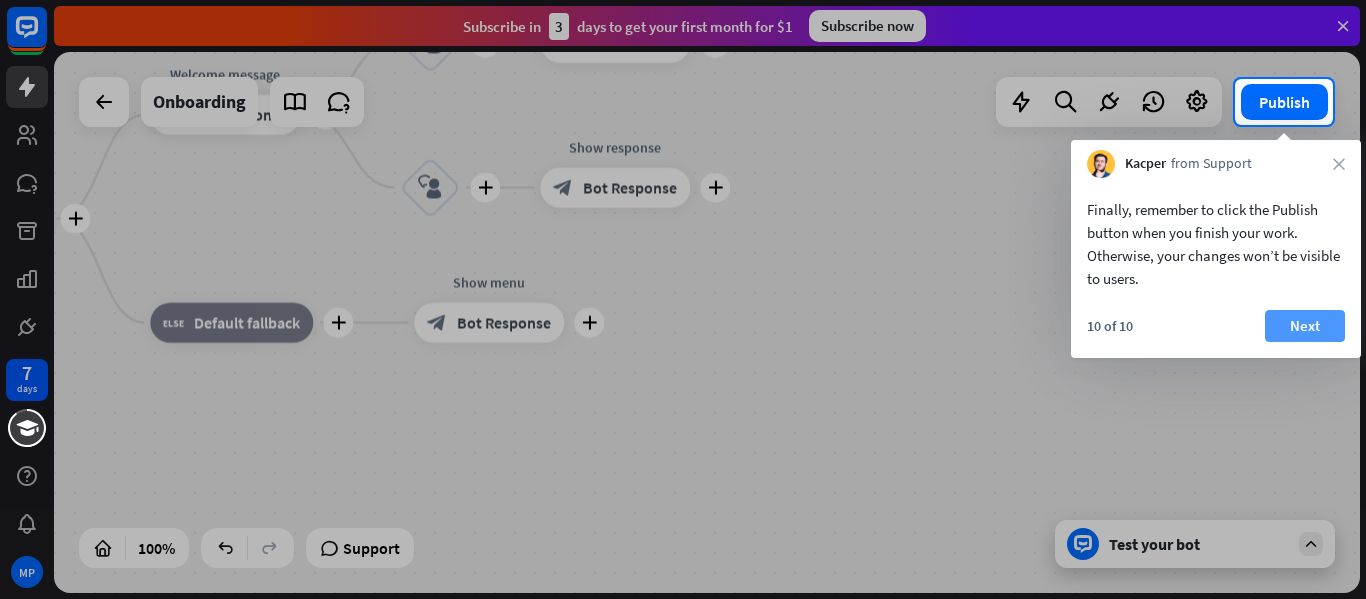 click on "Next" at bounding box center [1305, 326] 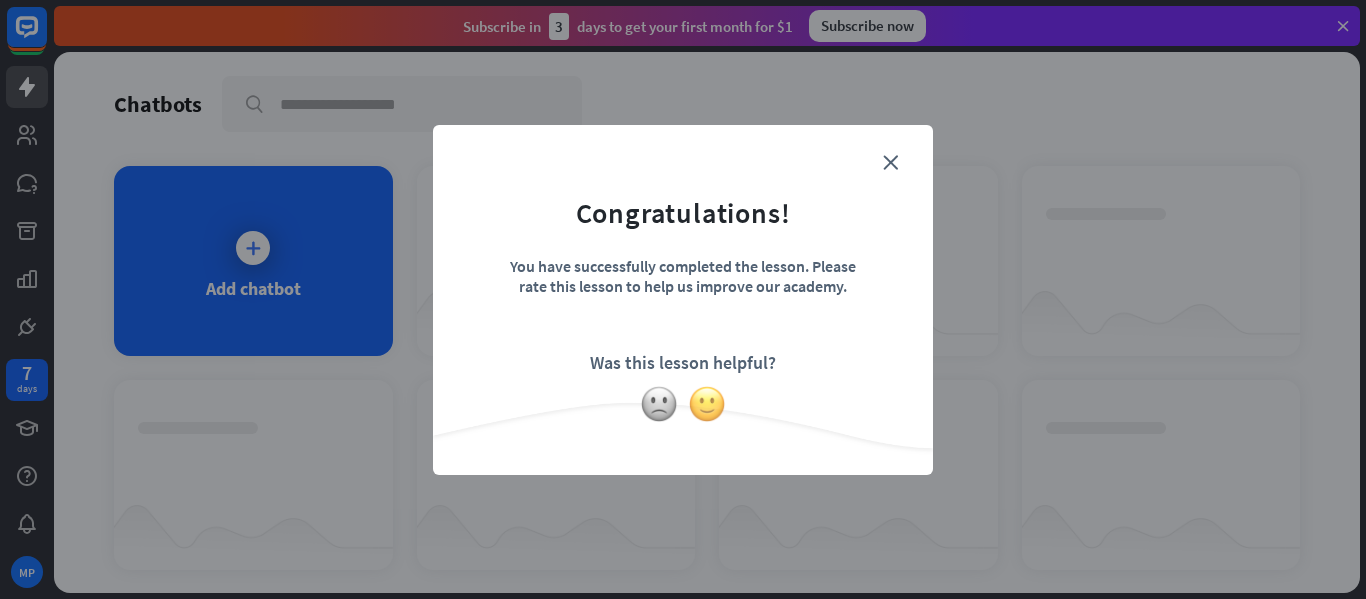 click at bounding box center (707, 404) 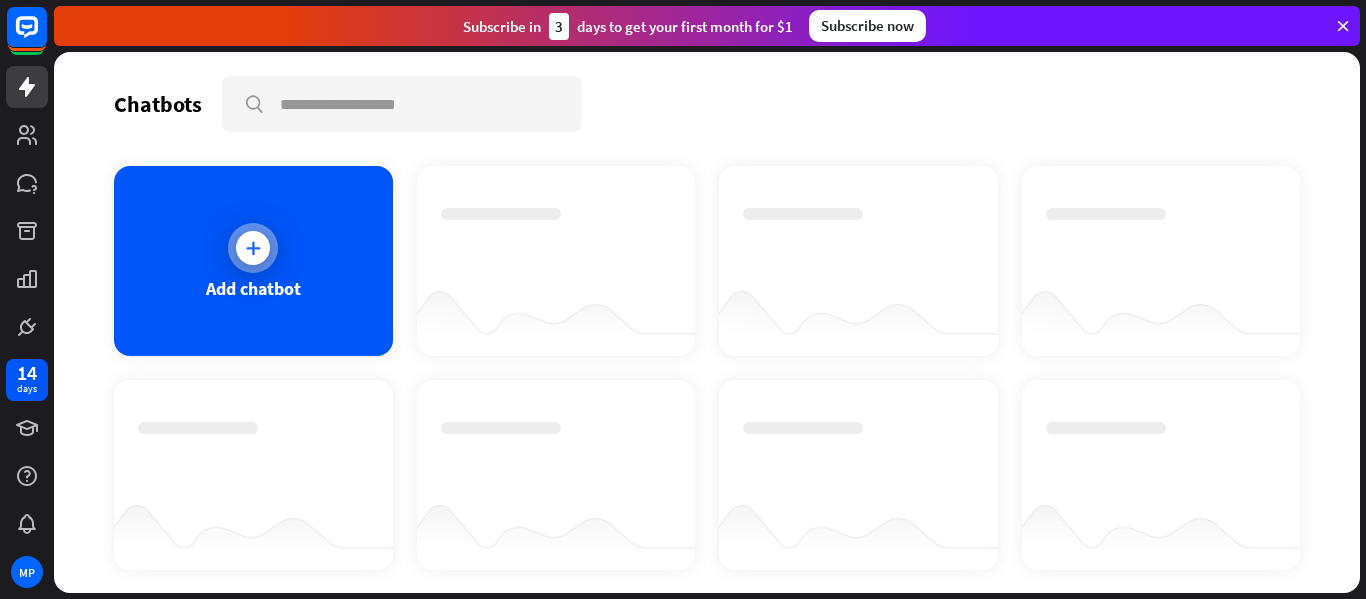 click on "Add chatbot" at bounding box center (253, 288) 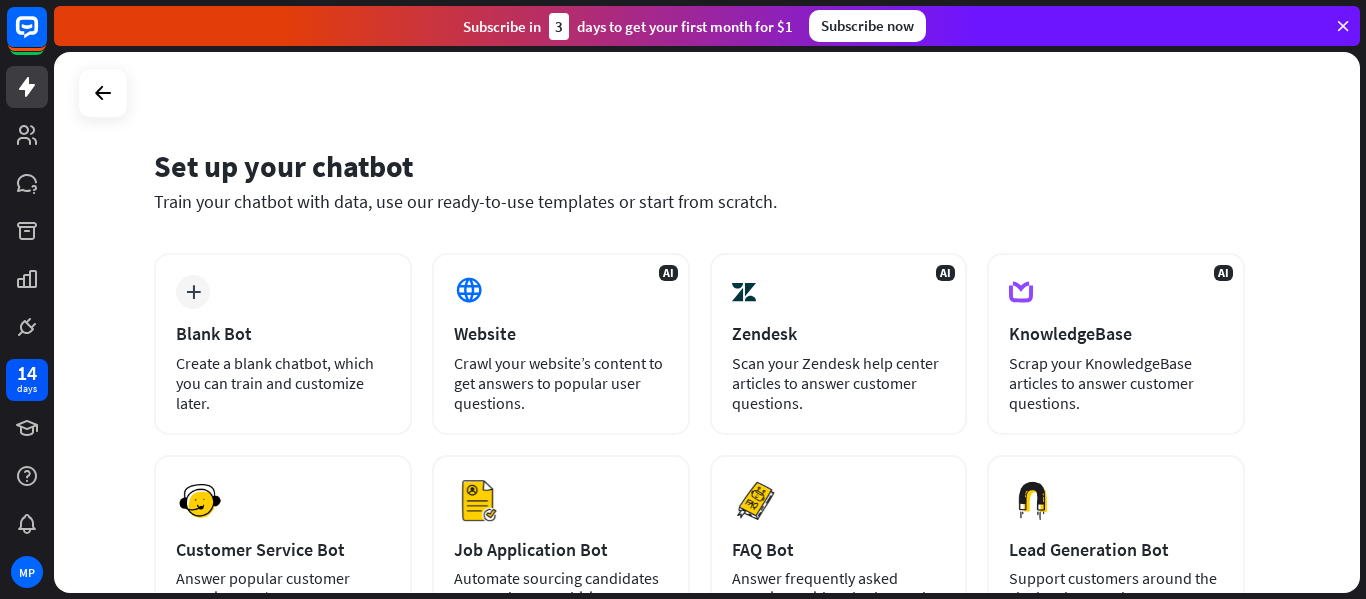 scroll, scrollTop: 0, scrollLeft: 0, axis: both 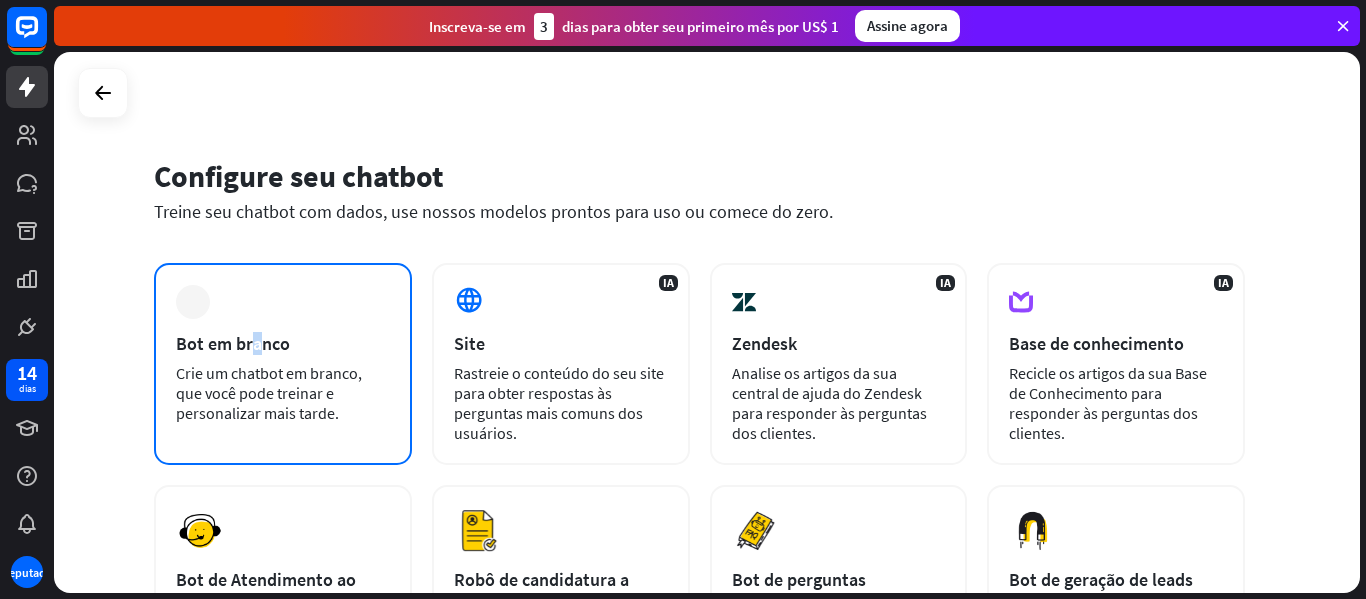 click on "Bot em branco" at bounding box center [233, 343] 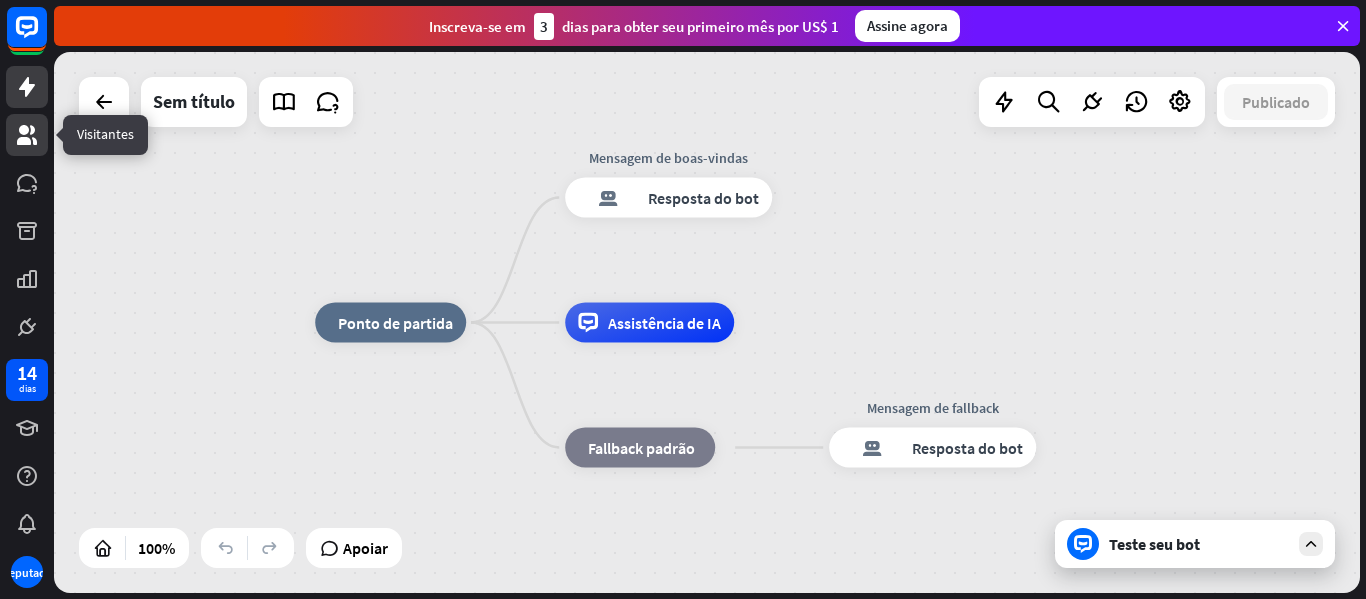 click 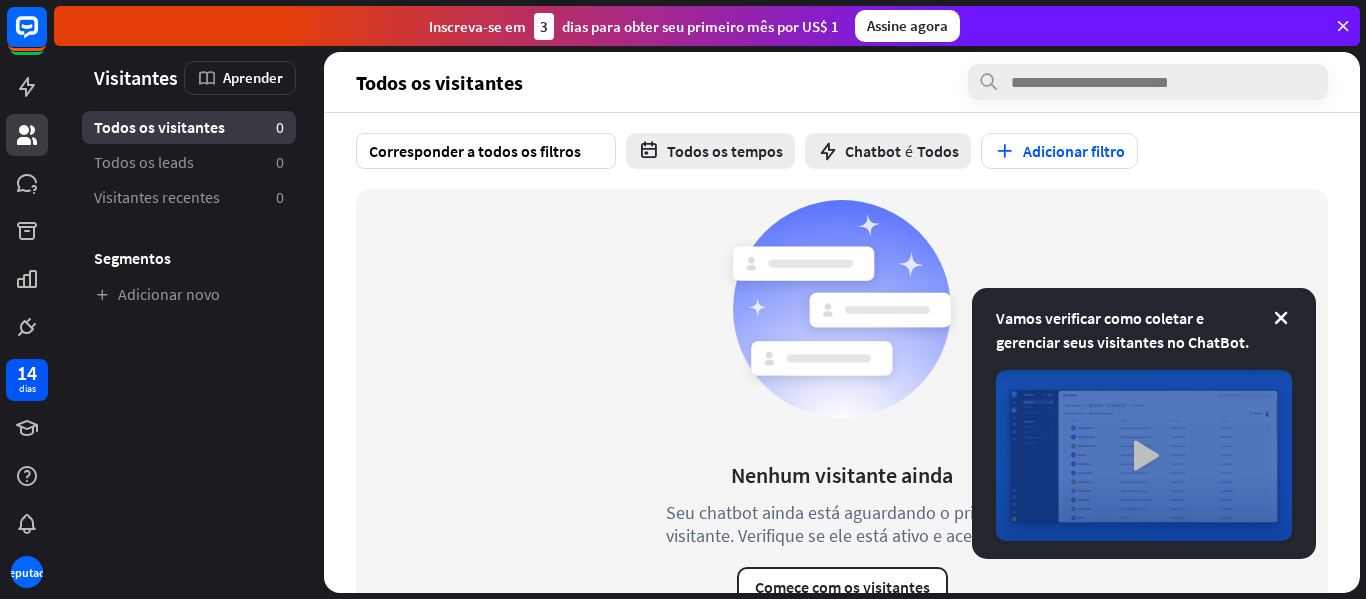 click at bounding box center [1144, 455] 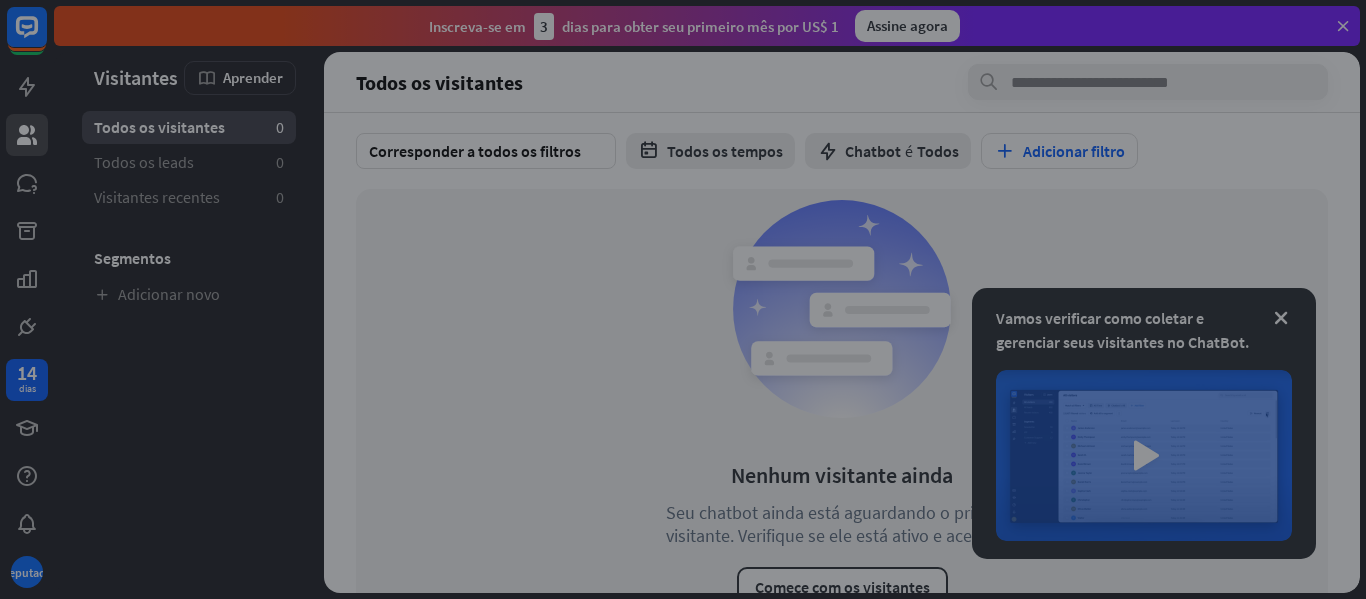 click on "fechar" at bounding box center (683, 299) 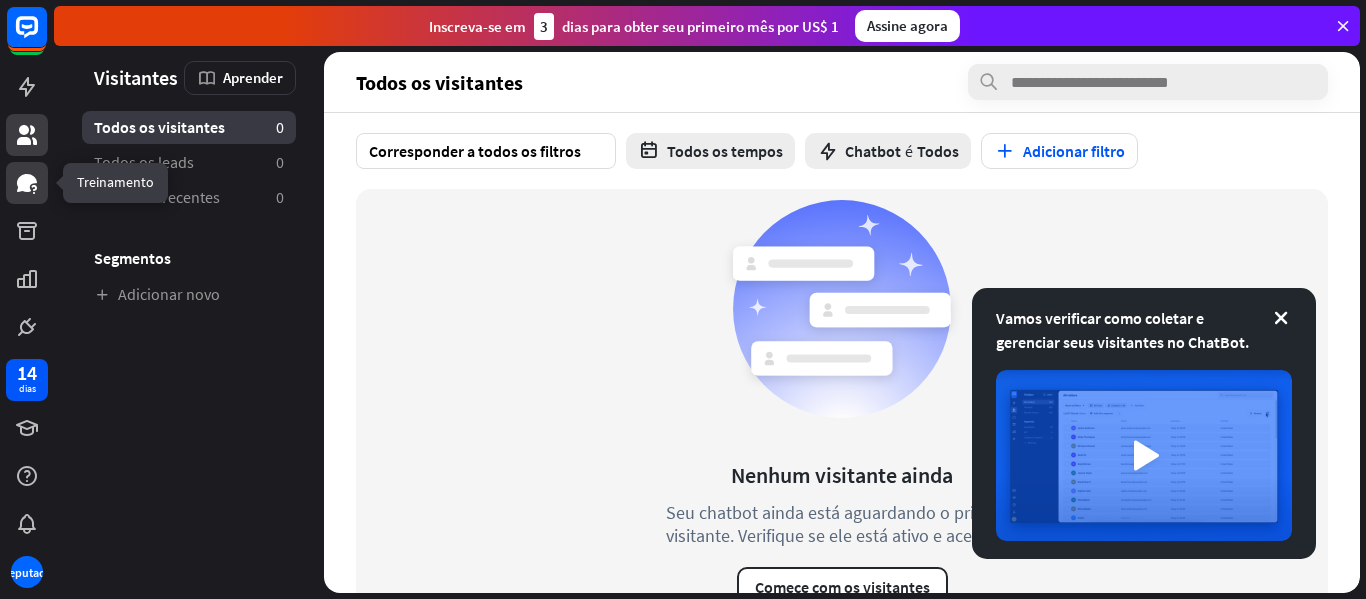 click 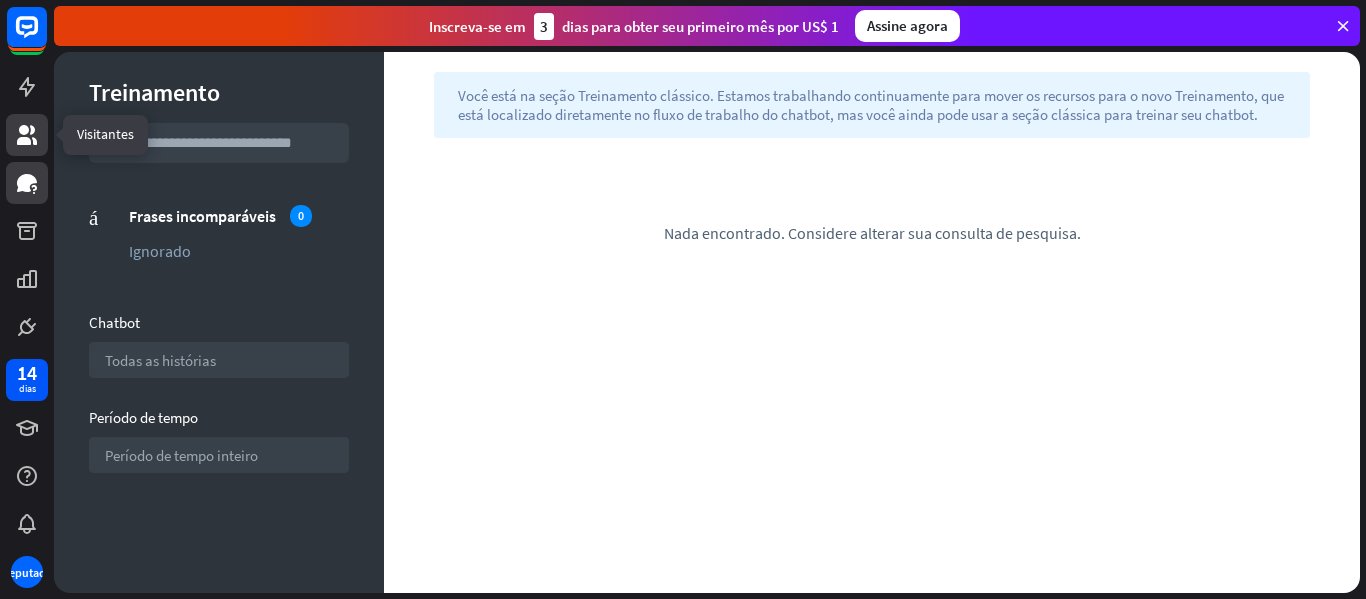 click 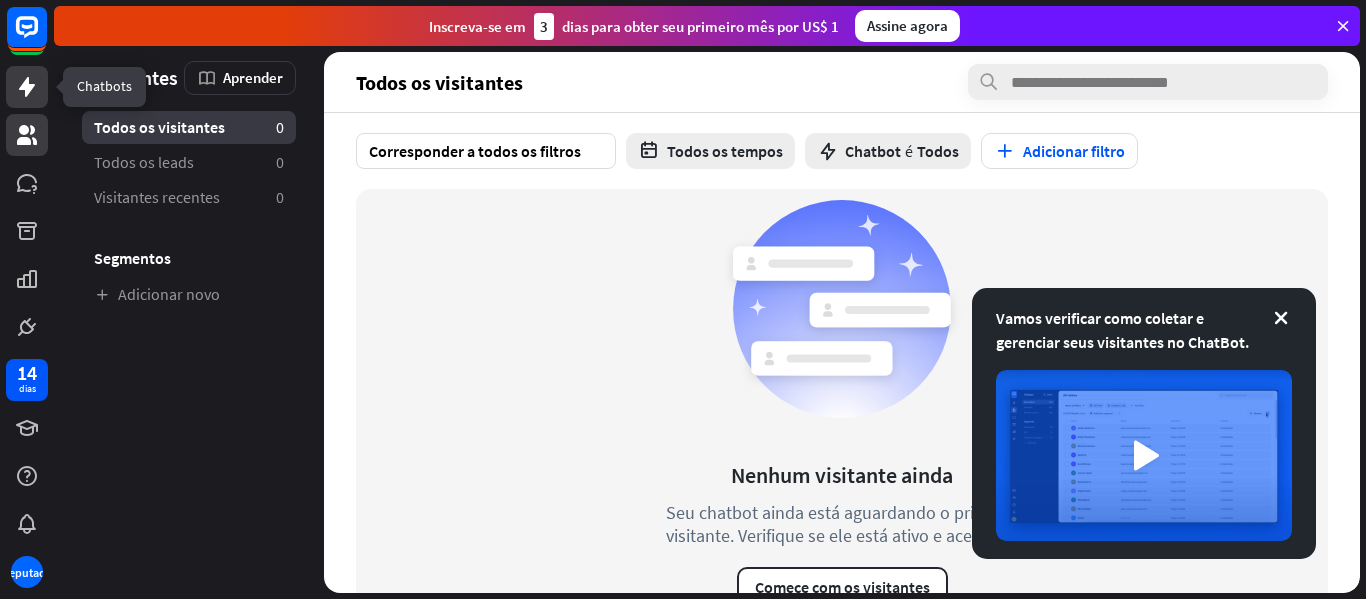 click 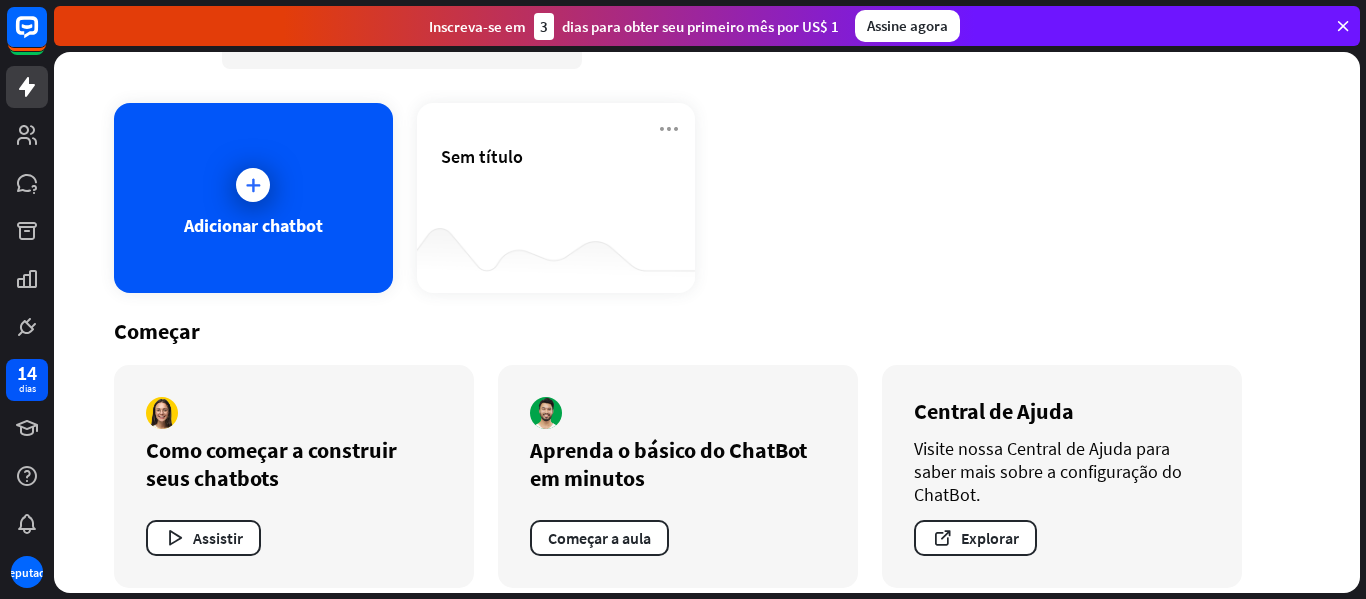 scroll, scrollTop: 82, scrollLeft: 0, axis: vertical 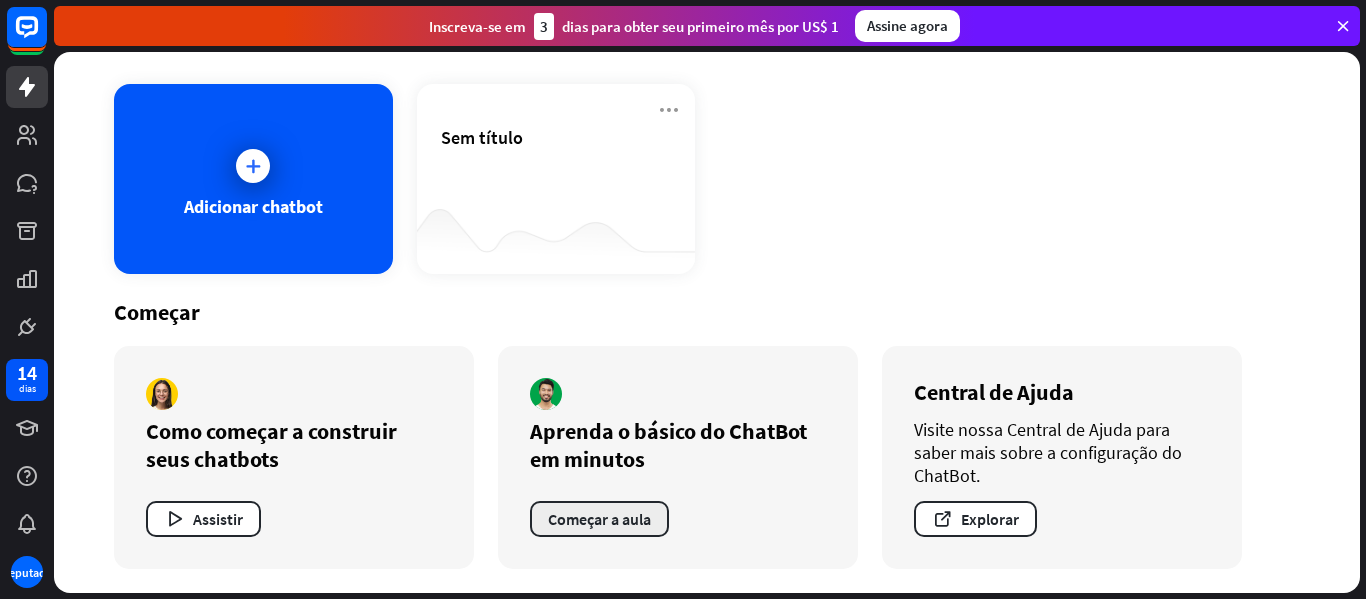 click on "Começar a aula" at bounding box center [599, 519] 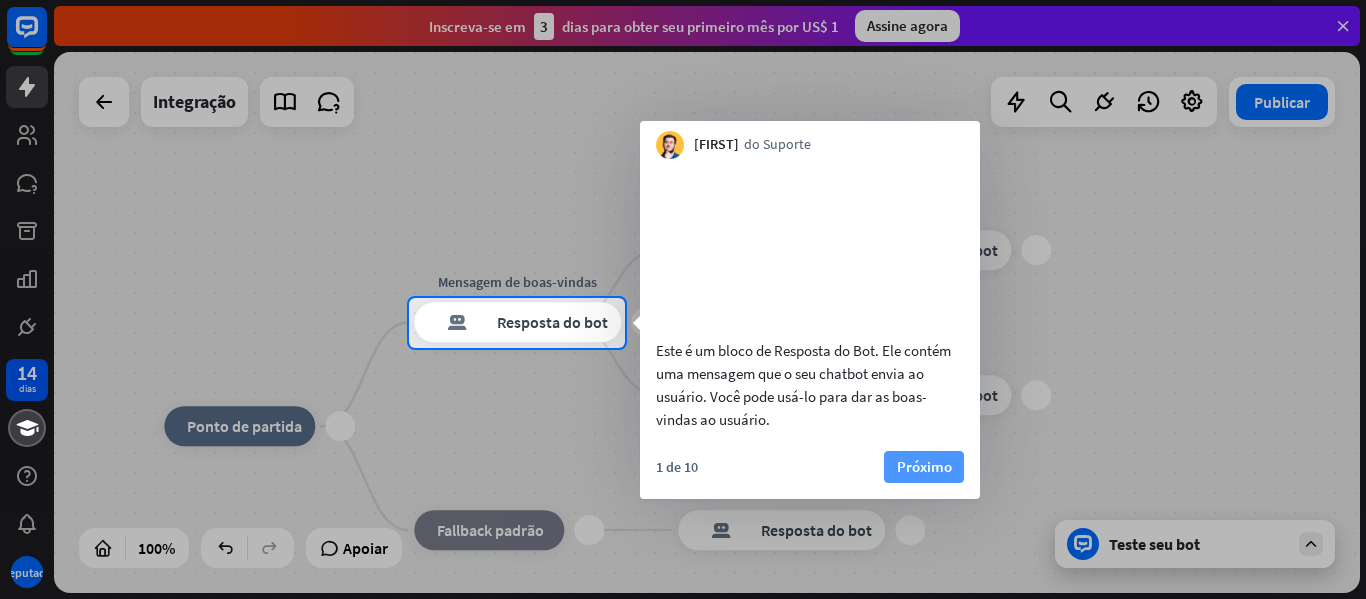 click on "Próximo" at bounding box center (924, 466) 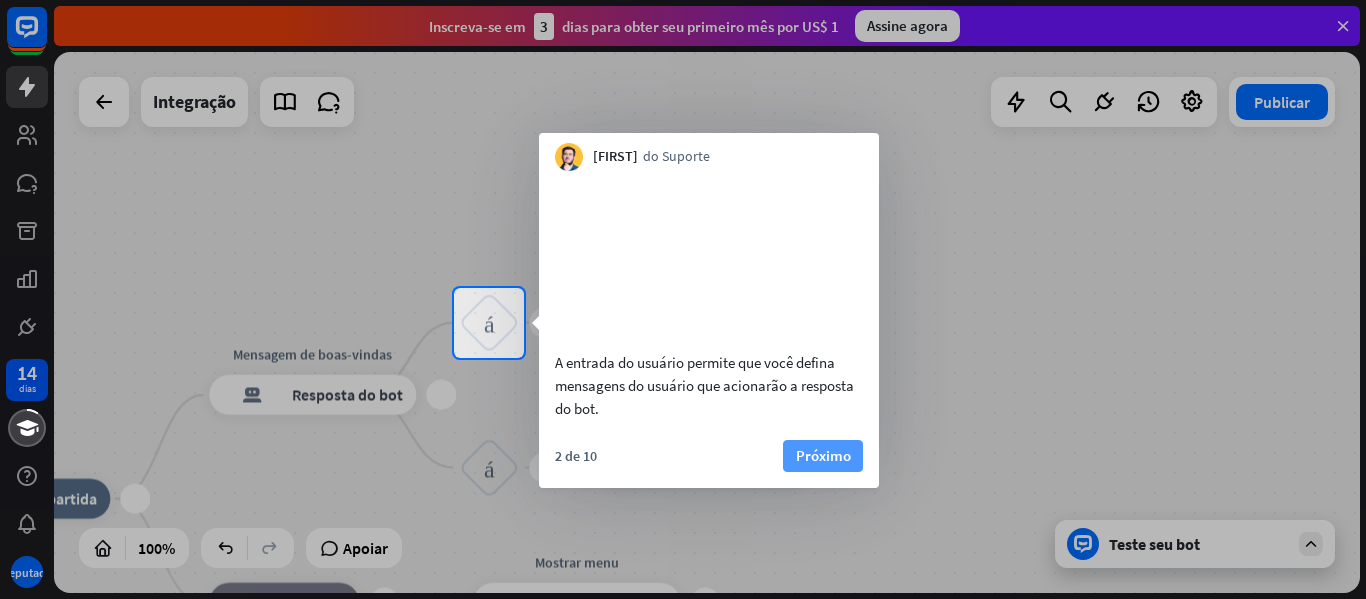 click on "Próximo" at bounding box center [823, 455] 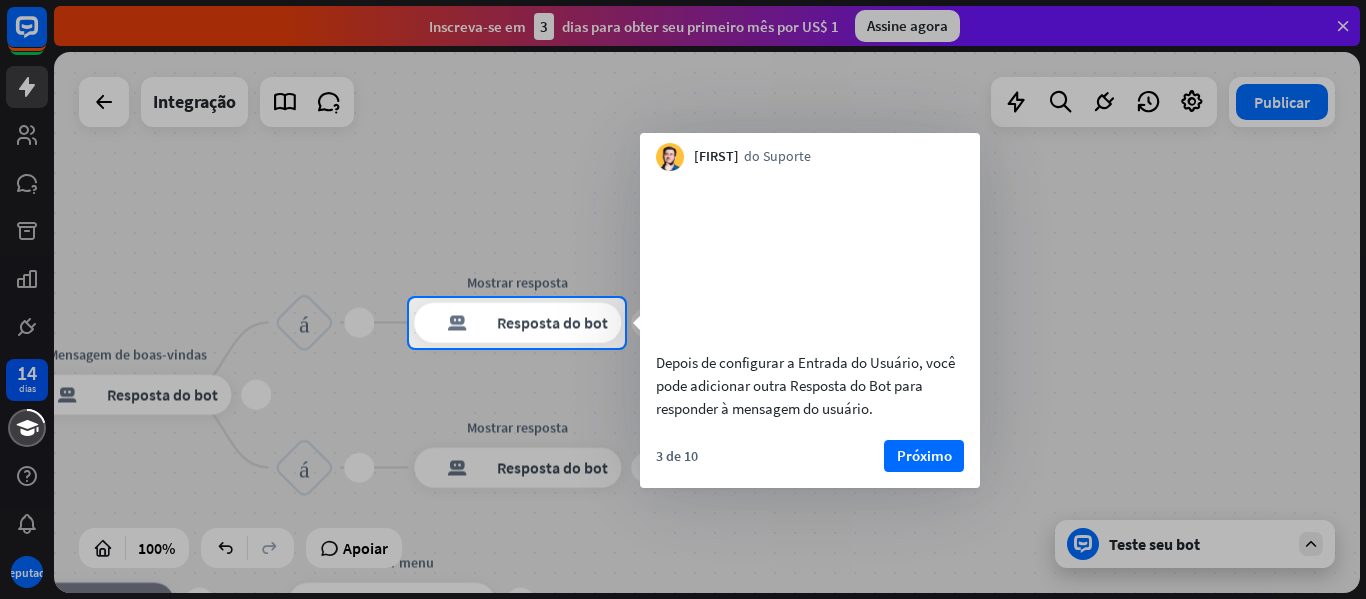 click at bounding box center [683, 474] 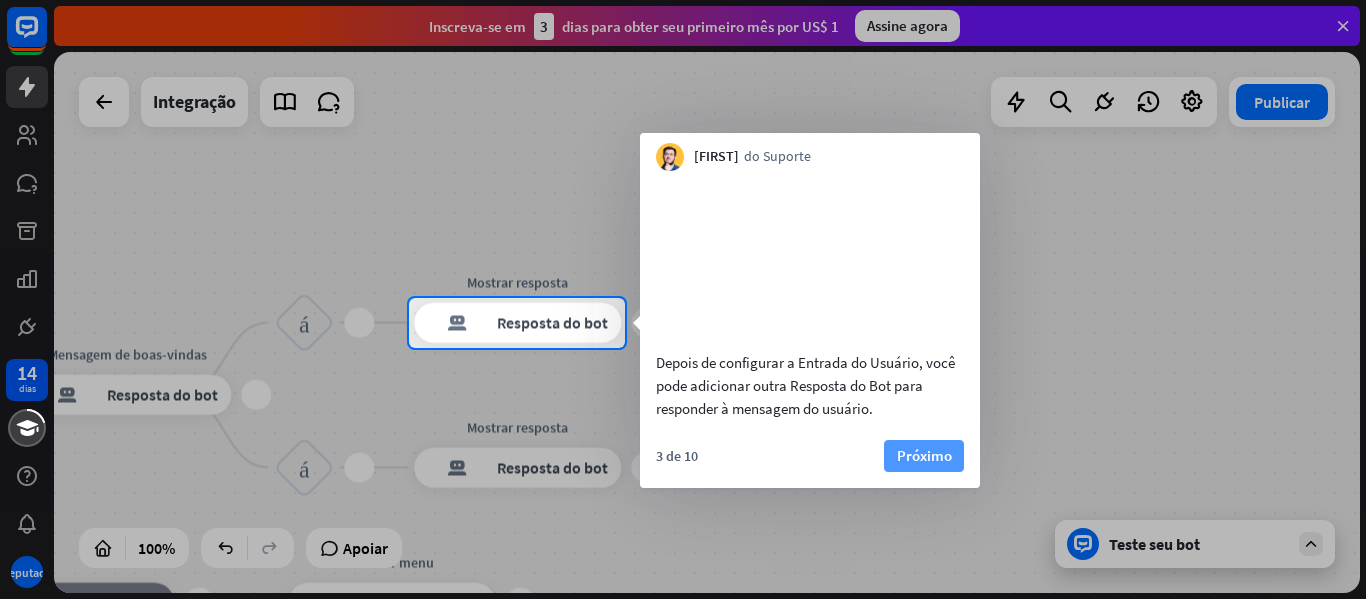 click on "Próximo" at bounding box center [924, 455] 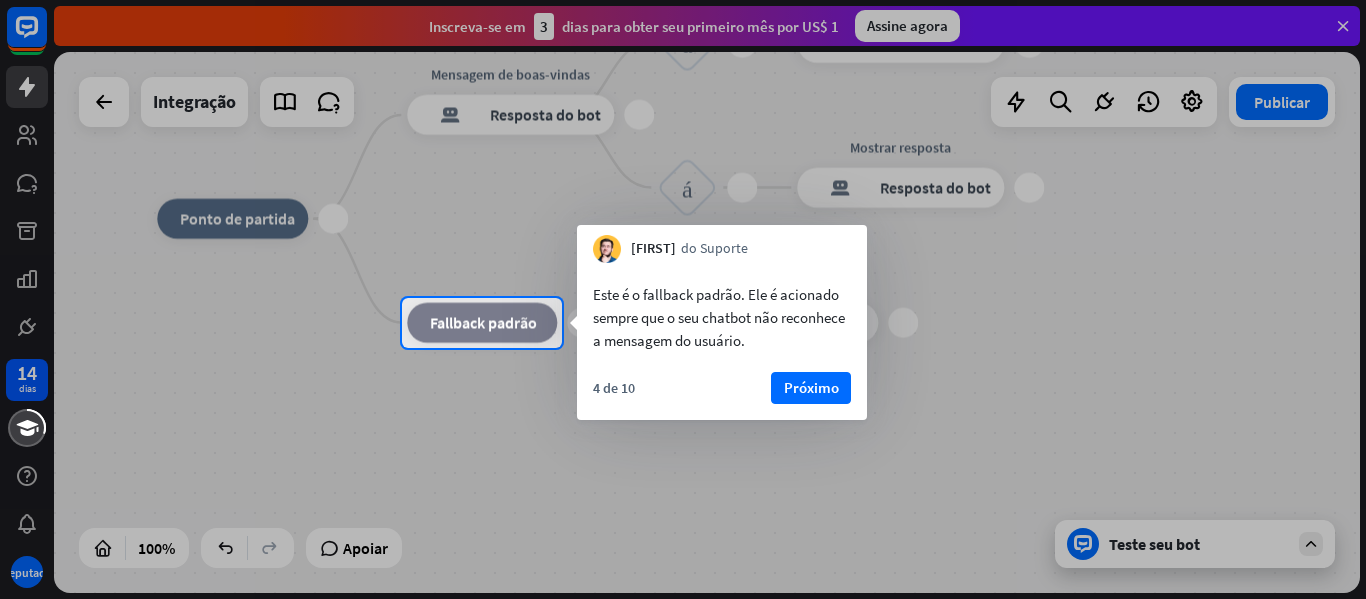 click on "Próximo" at bounding box center (811, 388) 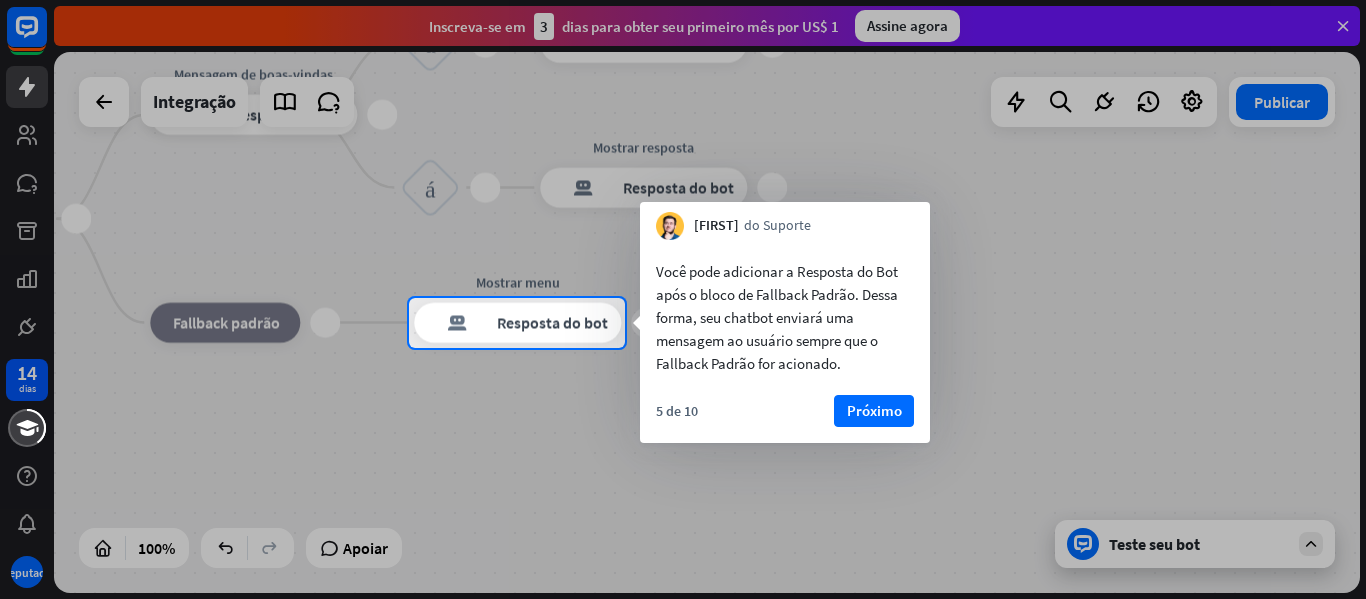 click on "5 de 10
Próximo" at bounding box center [785, 419] 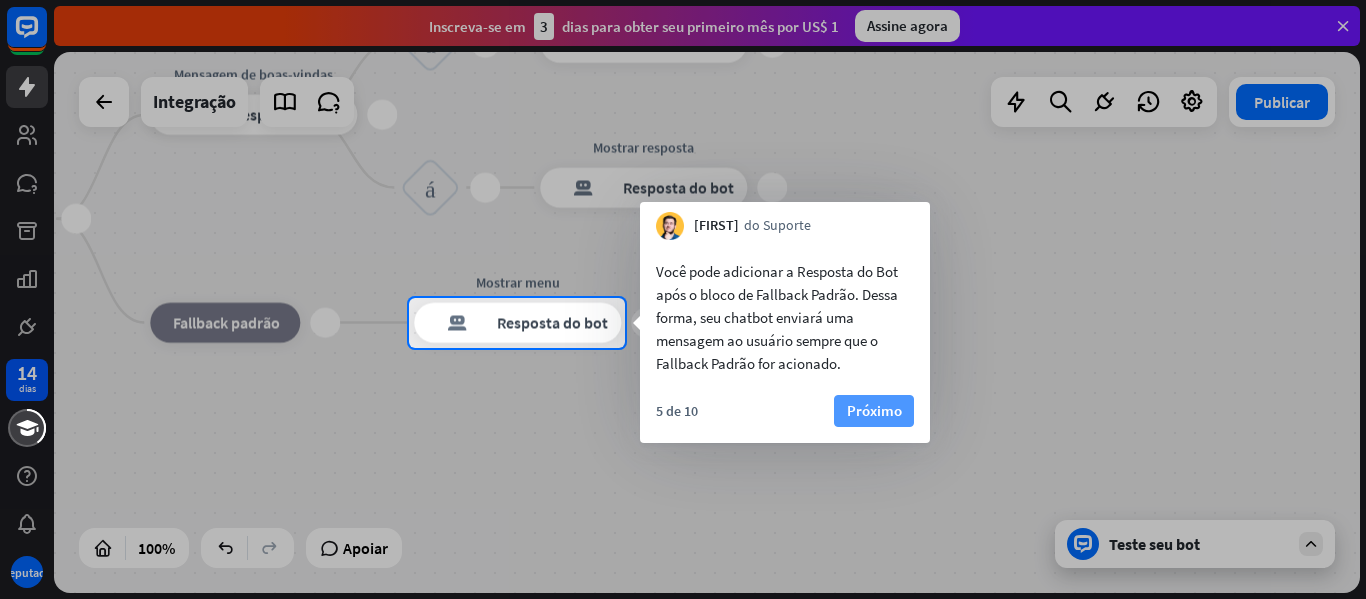 click on "Próximo" at bounding box center (874, 410) 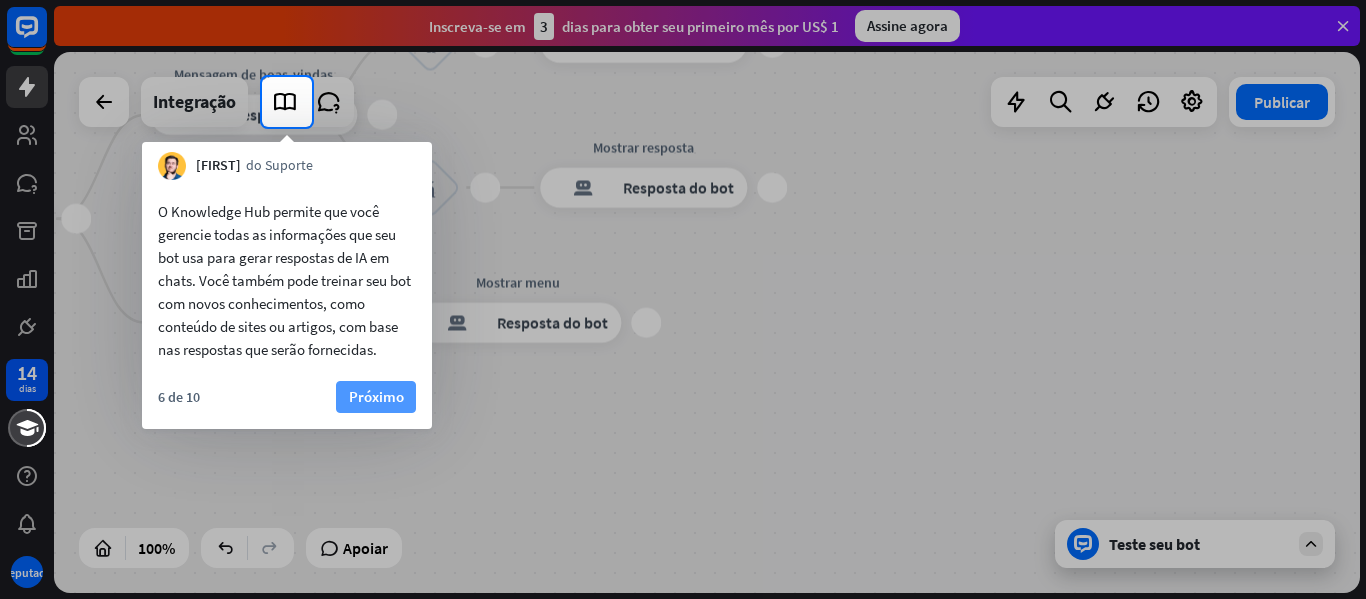 click on "O Knowledge Hub permite que você gerencie todas as informações que seu bot usa para gerar respostas de IA em chats. Você também pode treinar seu bot com novos conhecimentos, como conteúdo de sites ou artigos, com base nas respostas que serão fornecidas.
6 de 10
Próximo" at bounding box center [287, 304] 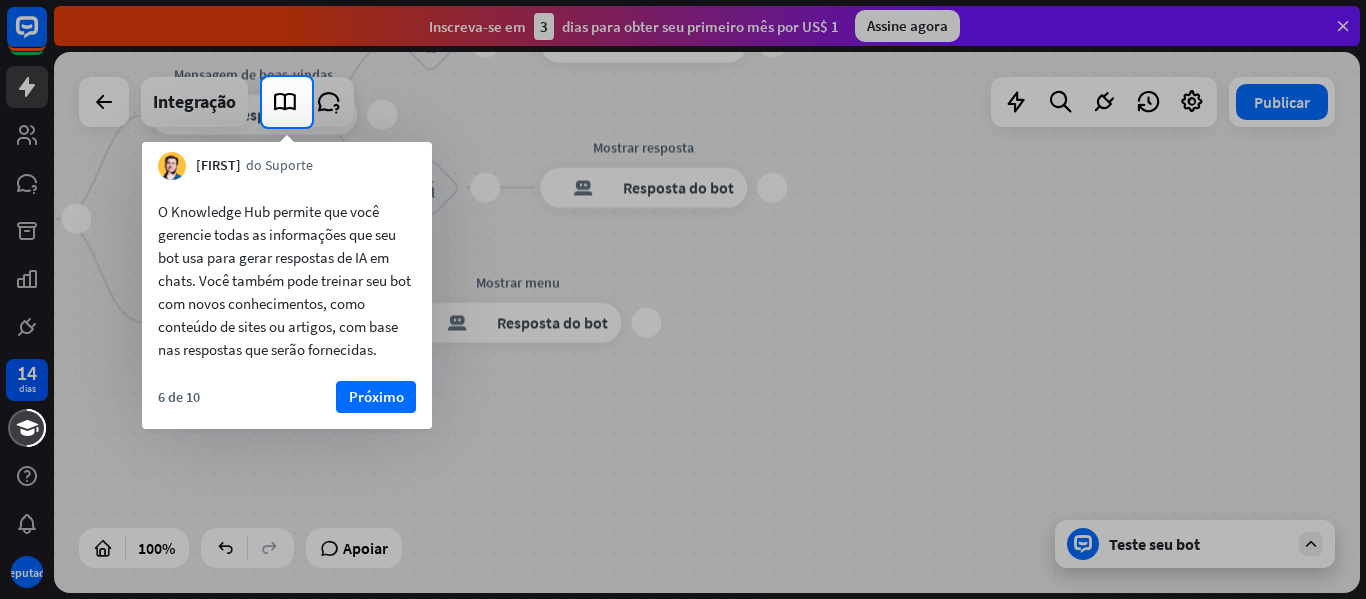 click on "Próximo" at bounding box center (376, 396) 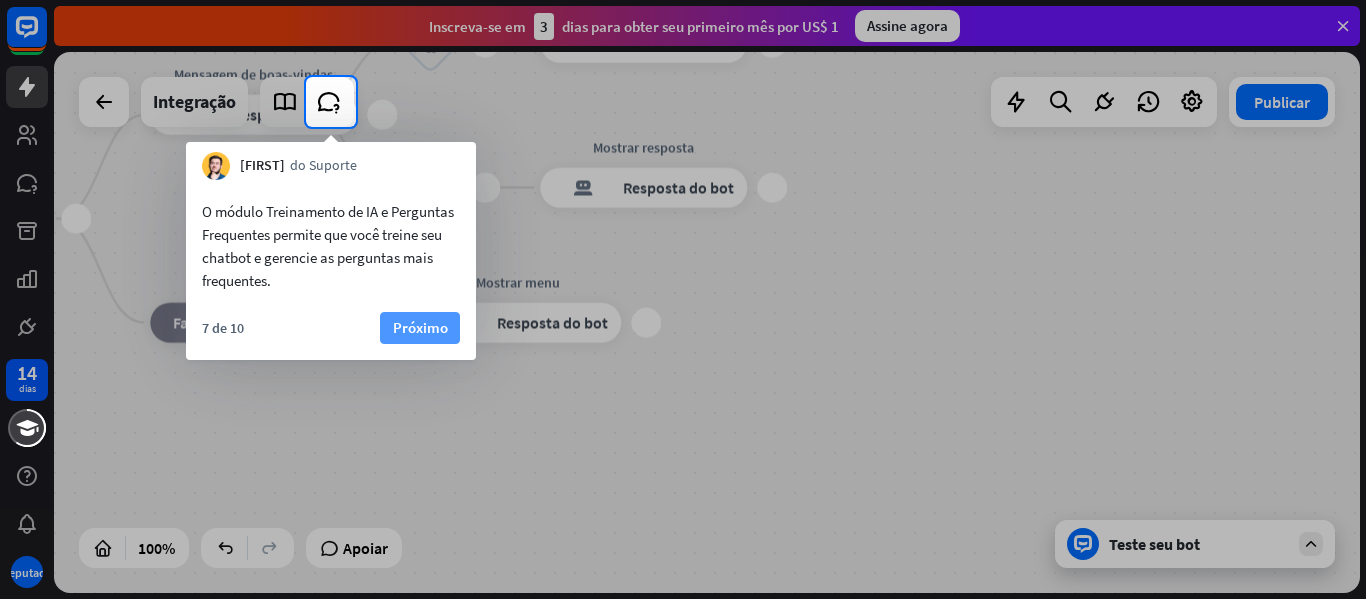 click on "O módulo Treinamento de IA e Perguntas Frequentes permite que você treine seu chatbot e gerencie as perguntas mais frequentes.
7 de 10
Próximo" at bounding box center (331, 270) 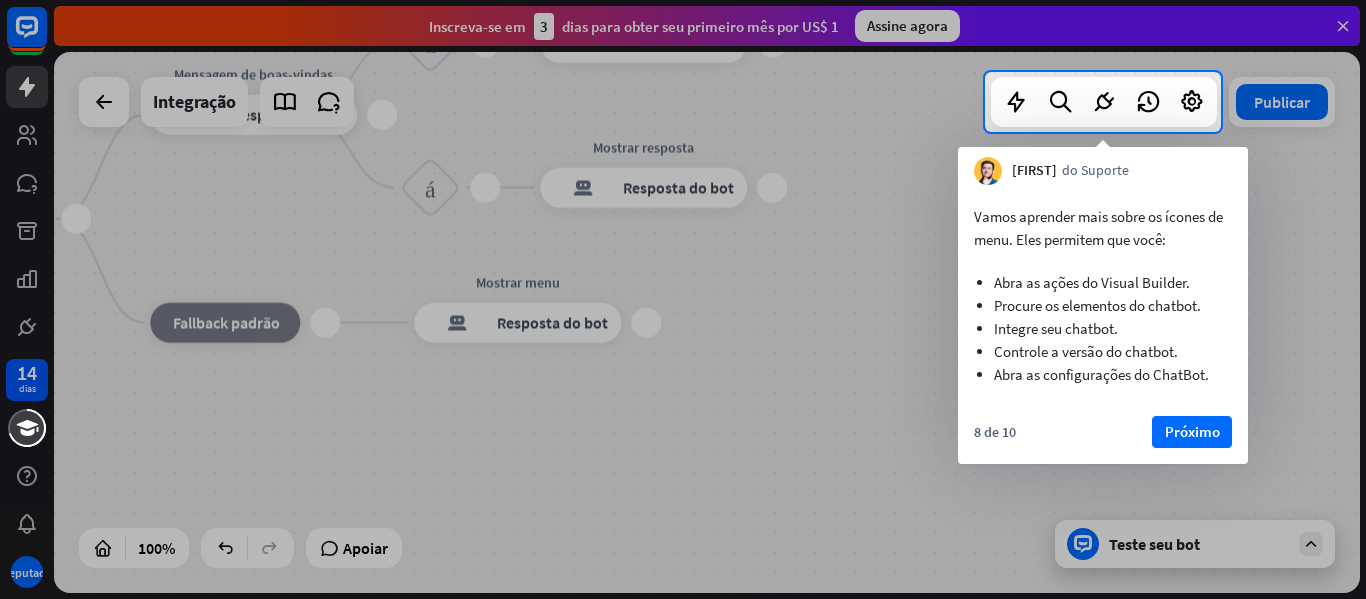 click on "Próximo" at bounding box center (1192, 431) 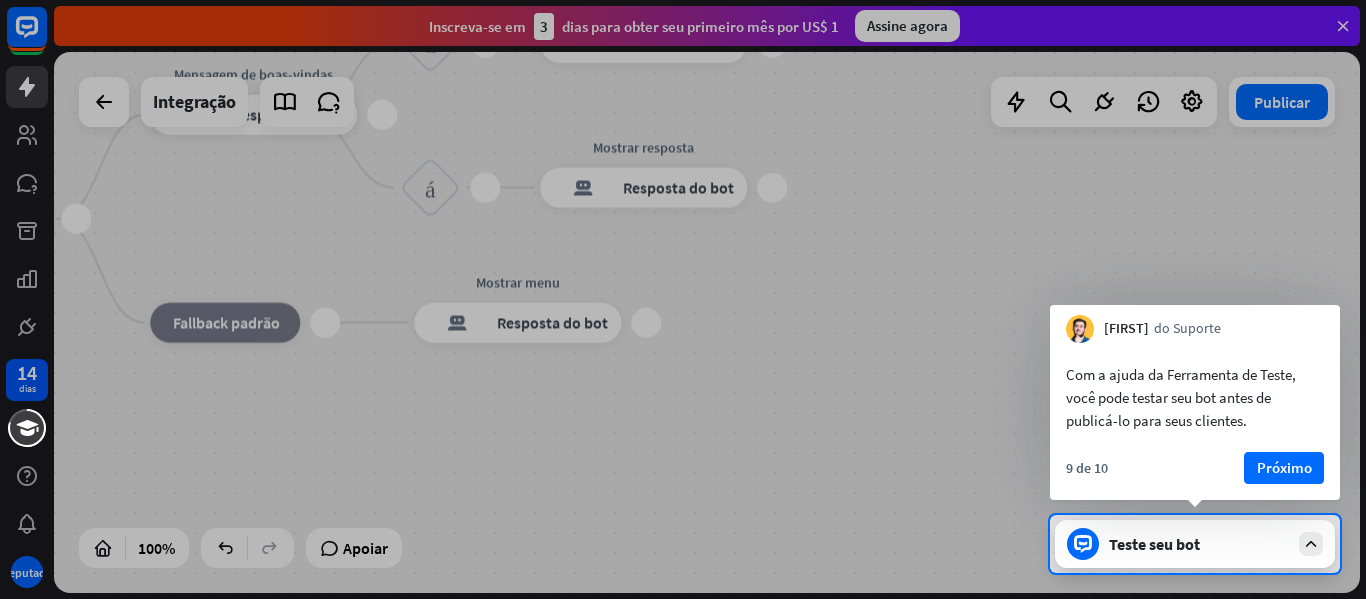 click on "Próximo" at bounding box center (1284, 468) 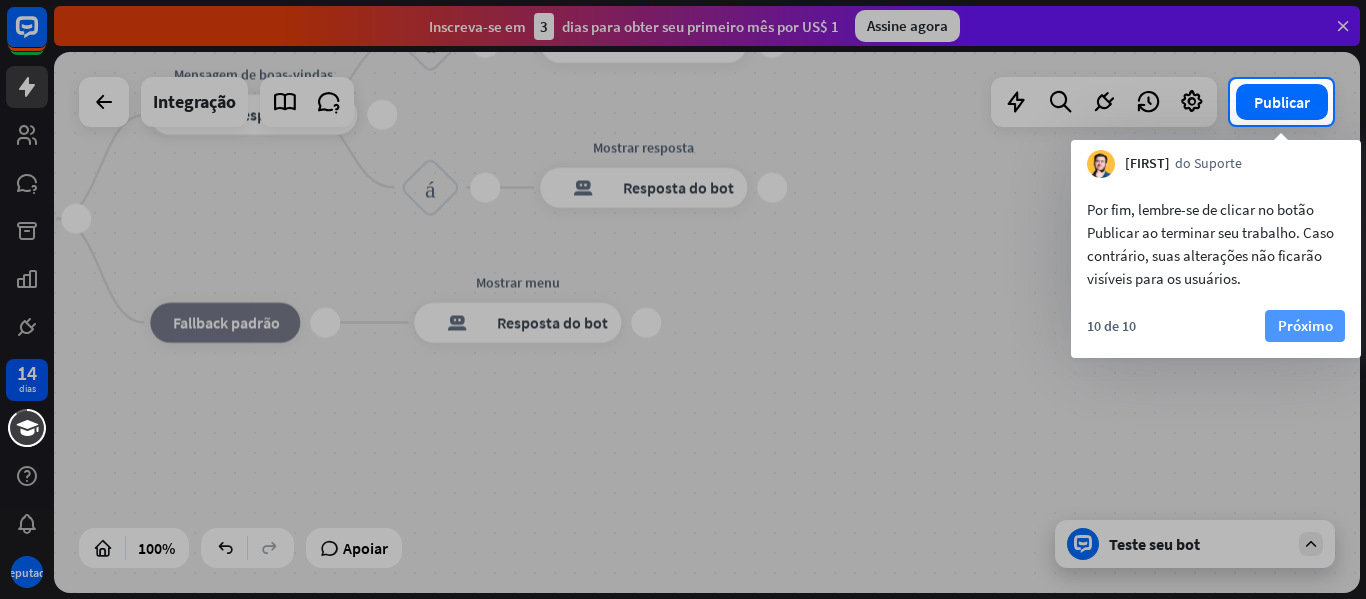 click on "Próximo" at bounding box center [1305, 325] 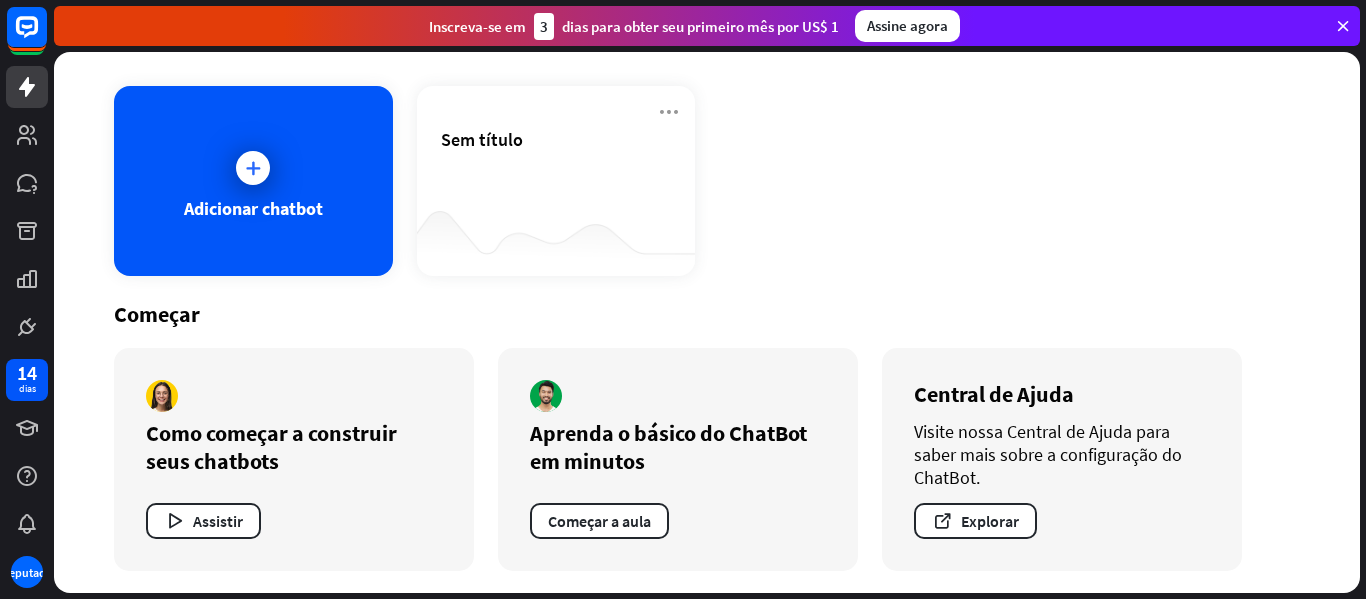 scroll, scrollTop: 82, scrollLeft: 0, axis: vertical 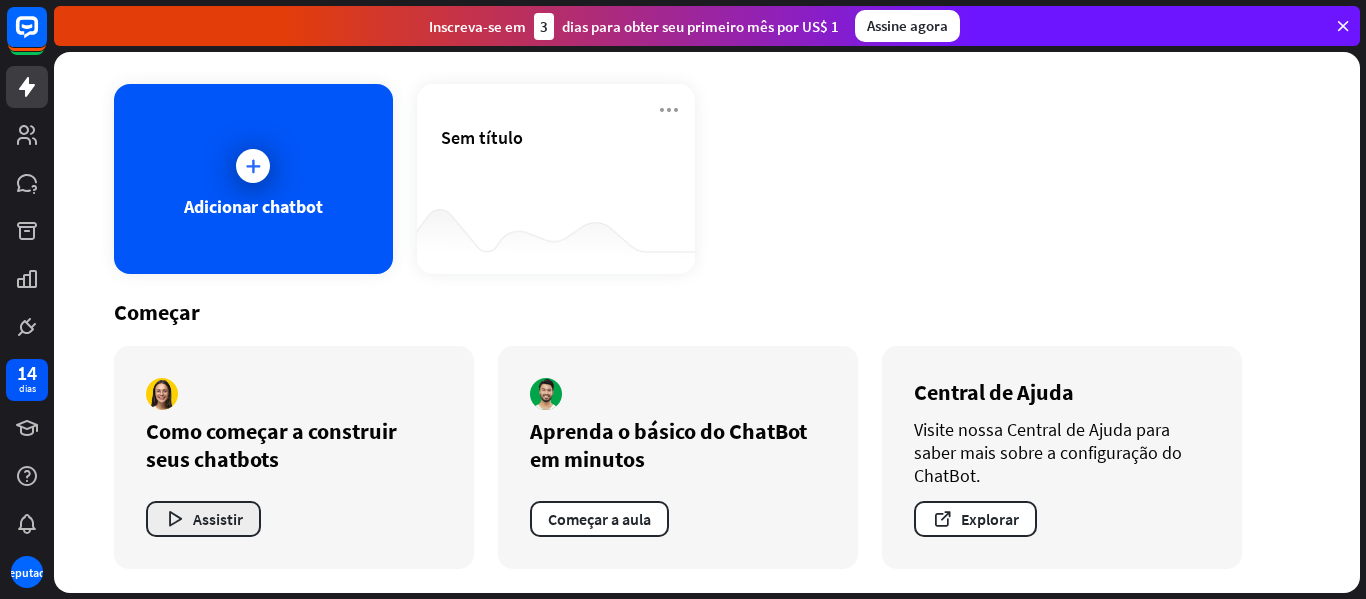 click on "Assistir" at bounding box center [218, 519] 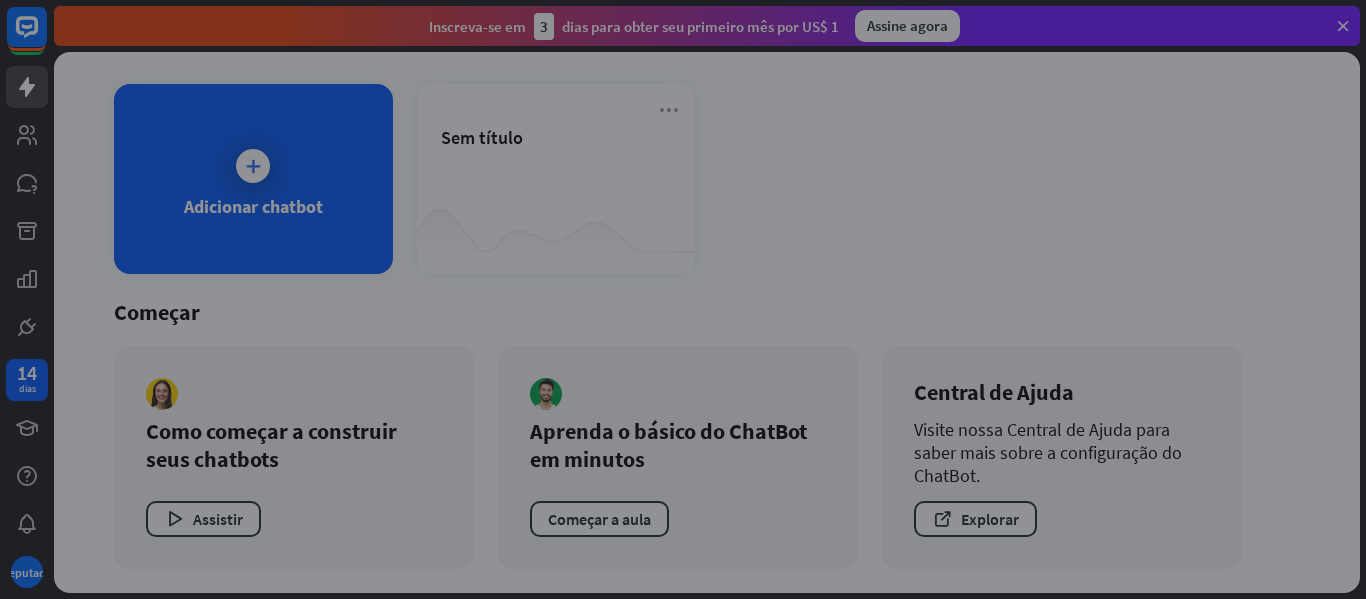 click on "fechar" at bounding box center [683, 299] 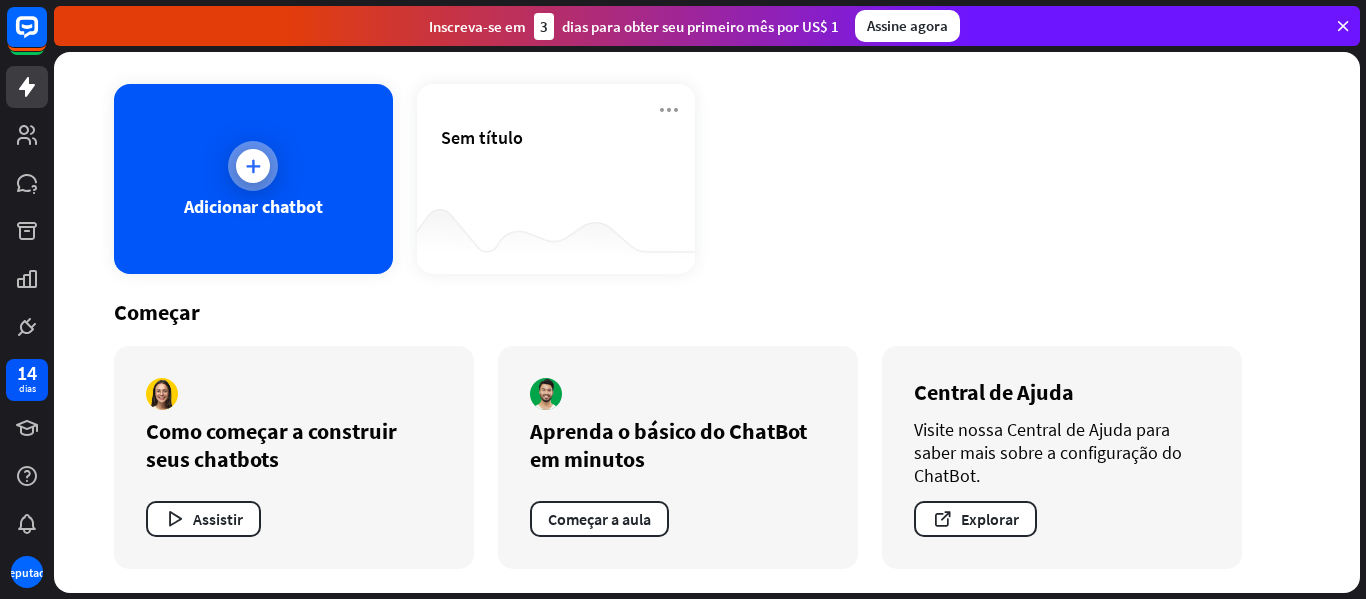 click at bounding box center [253, 166] 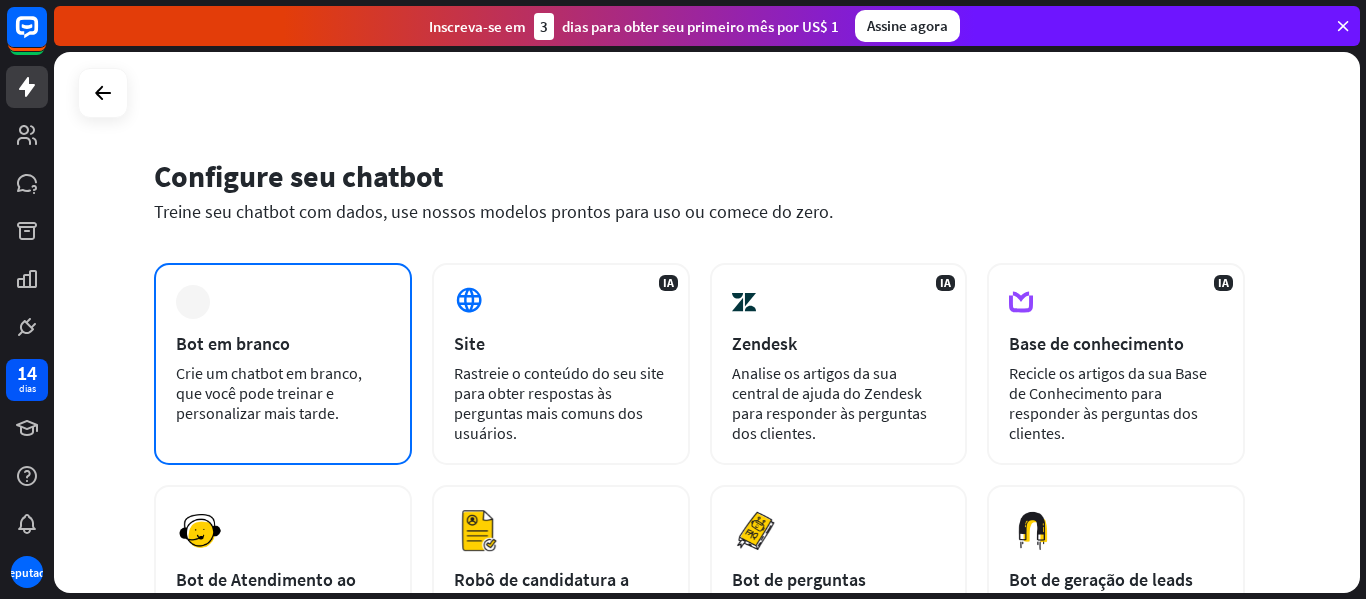 click on "Crie um chatbot em branco, que você pode treinar e personalizar mais tarde." at bounding box center [269, 393] 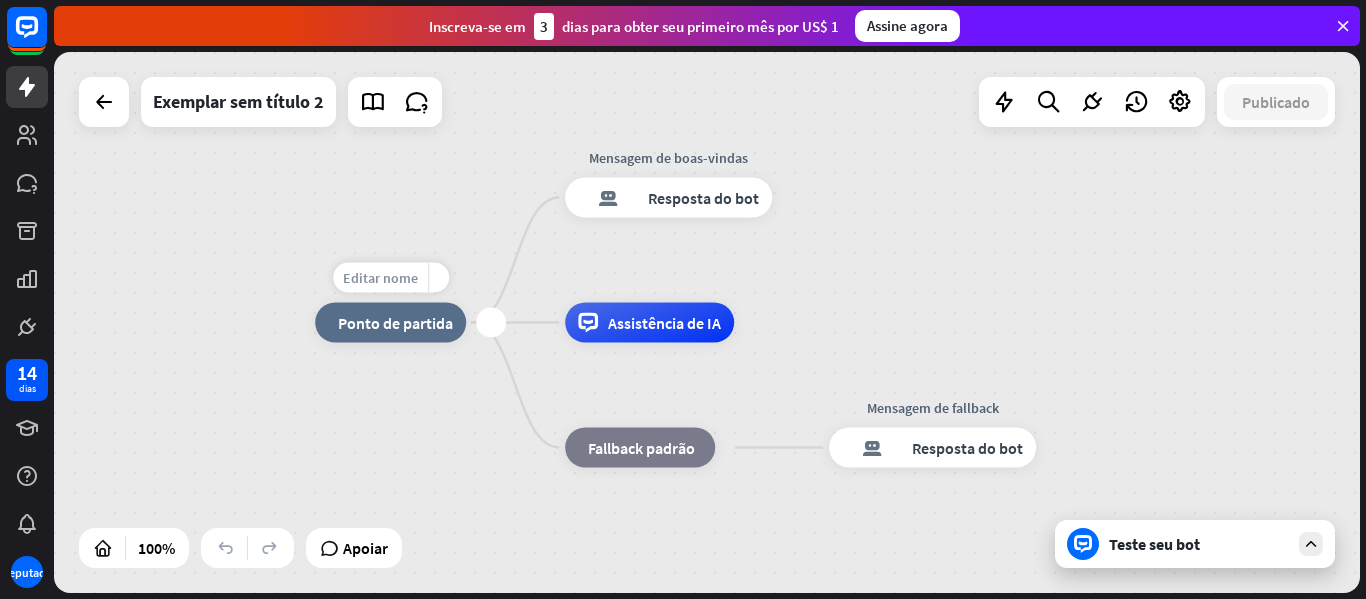 click on "Editar nome" at bounding box center (380, 278) 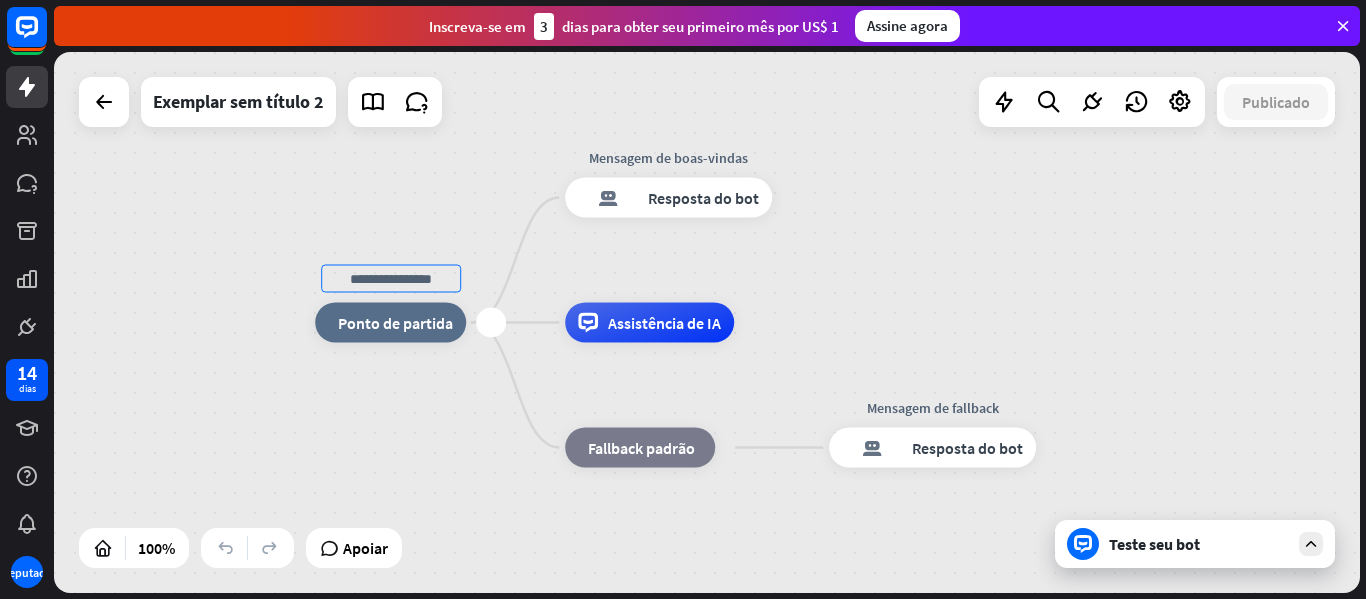 click at bounding box center [391, 279] 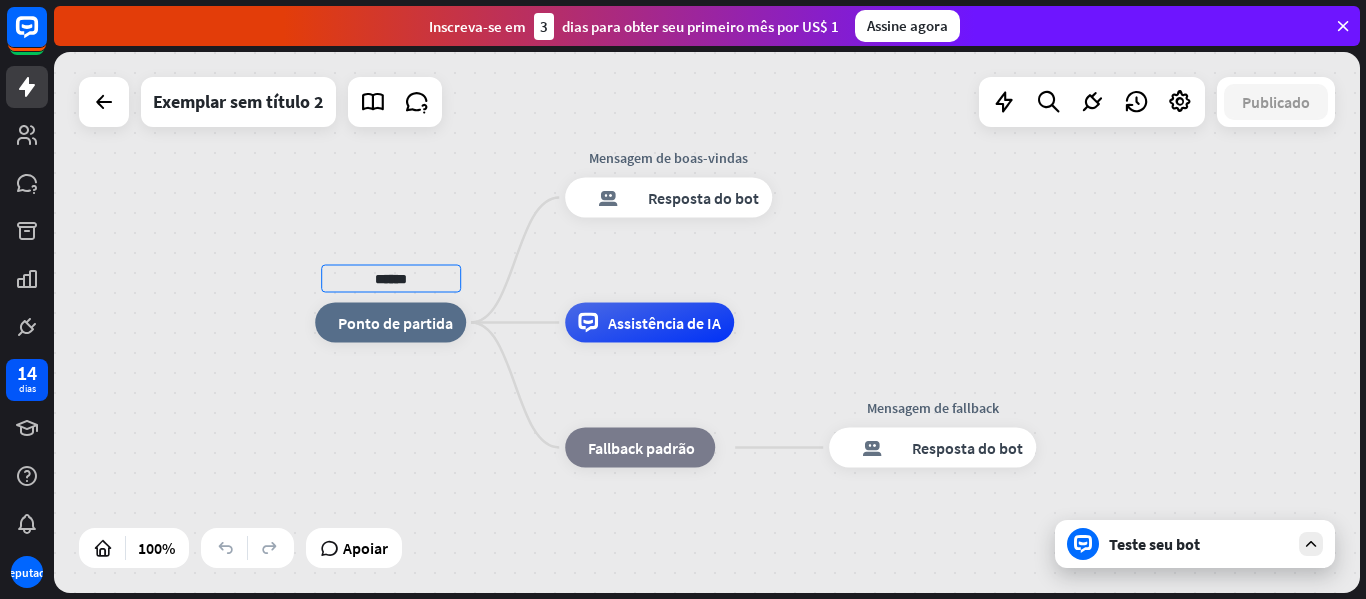 type on "******" 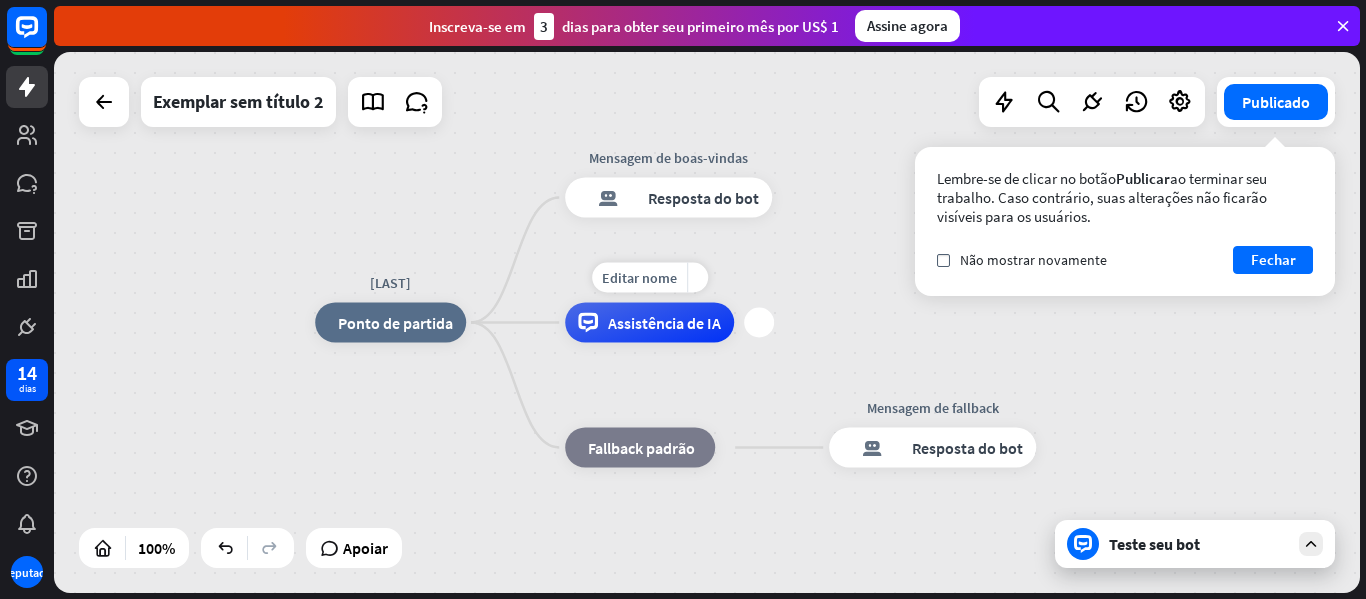 click on "Assistência de IA" at bounding box center [664, 323] 